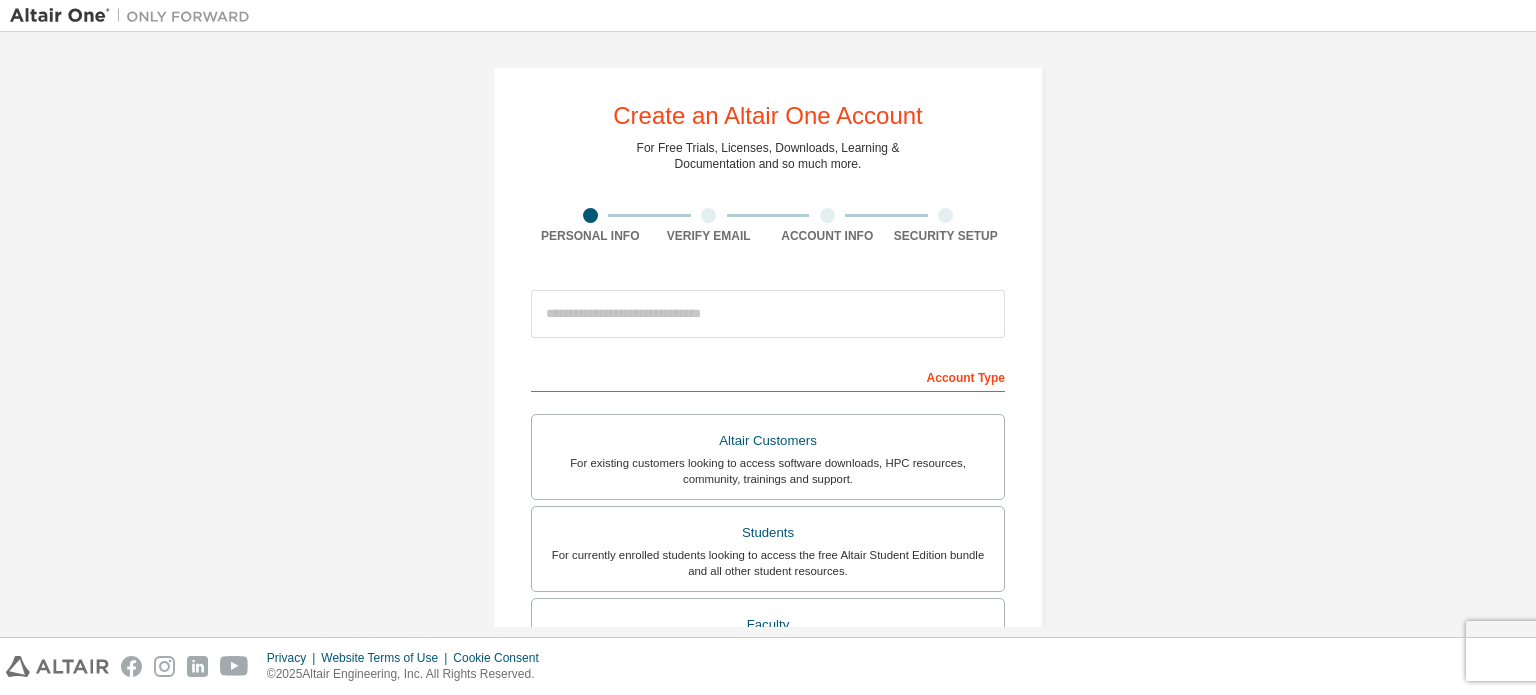 scroll, scrollTop: 0, scrollLeft: 0, axis: both 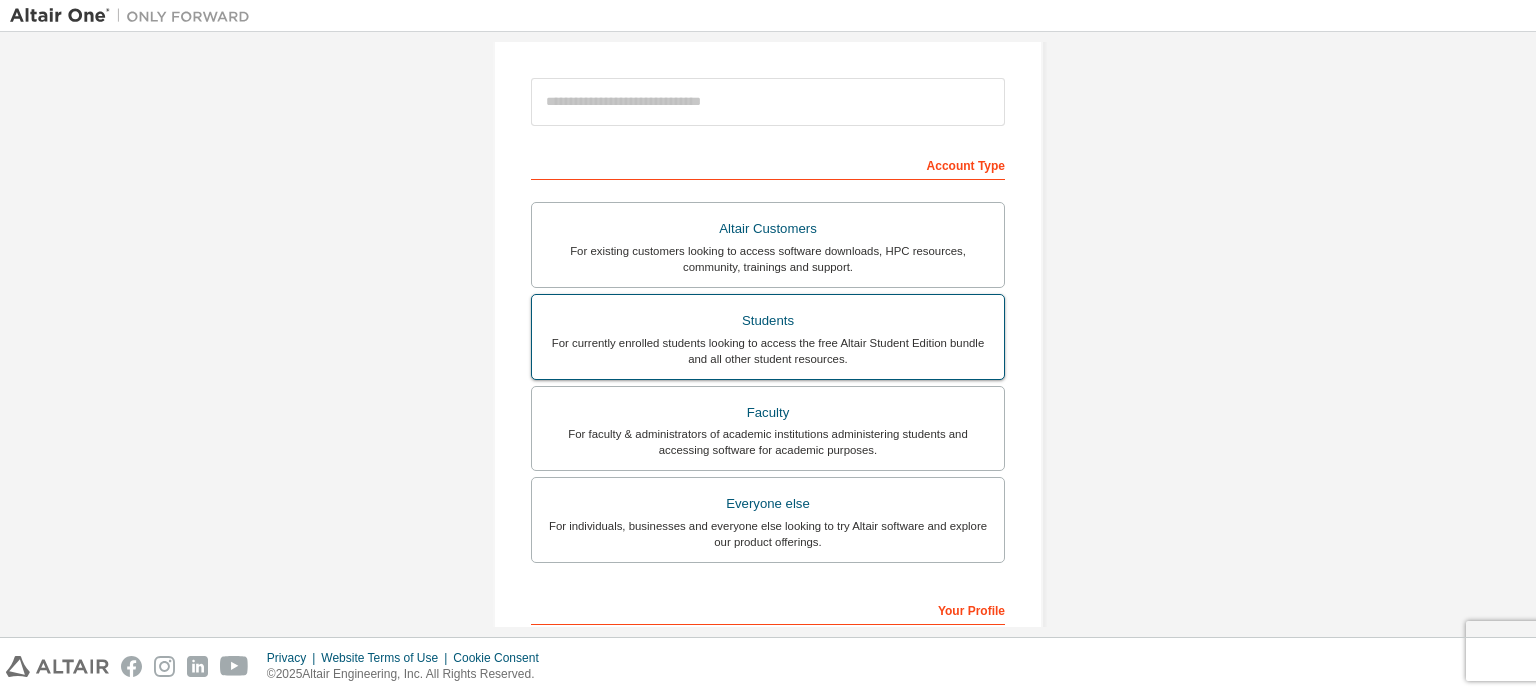 click on "Students" at bounding box center [768, 321] 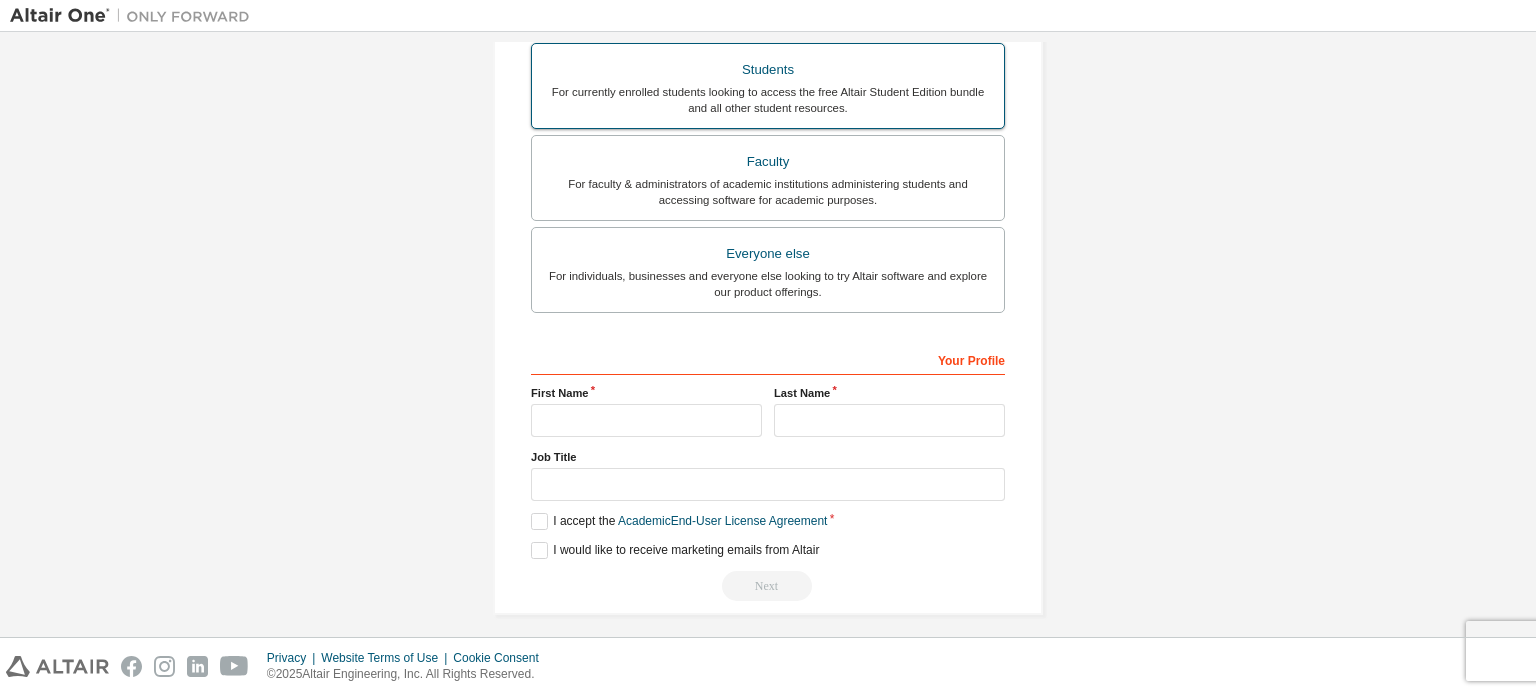 scroll, scrollTop: 521, scrollLeft: 0, axis: vertical 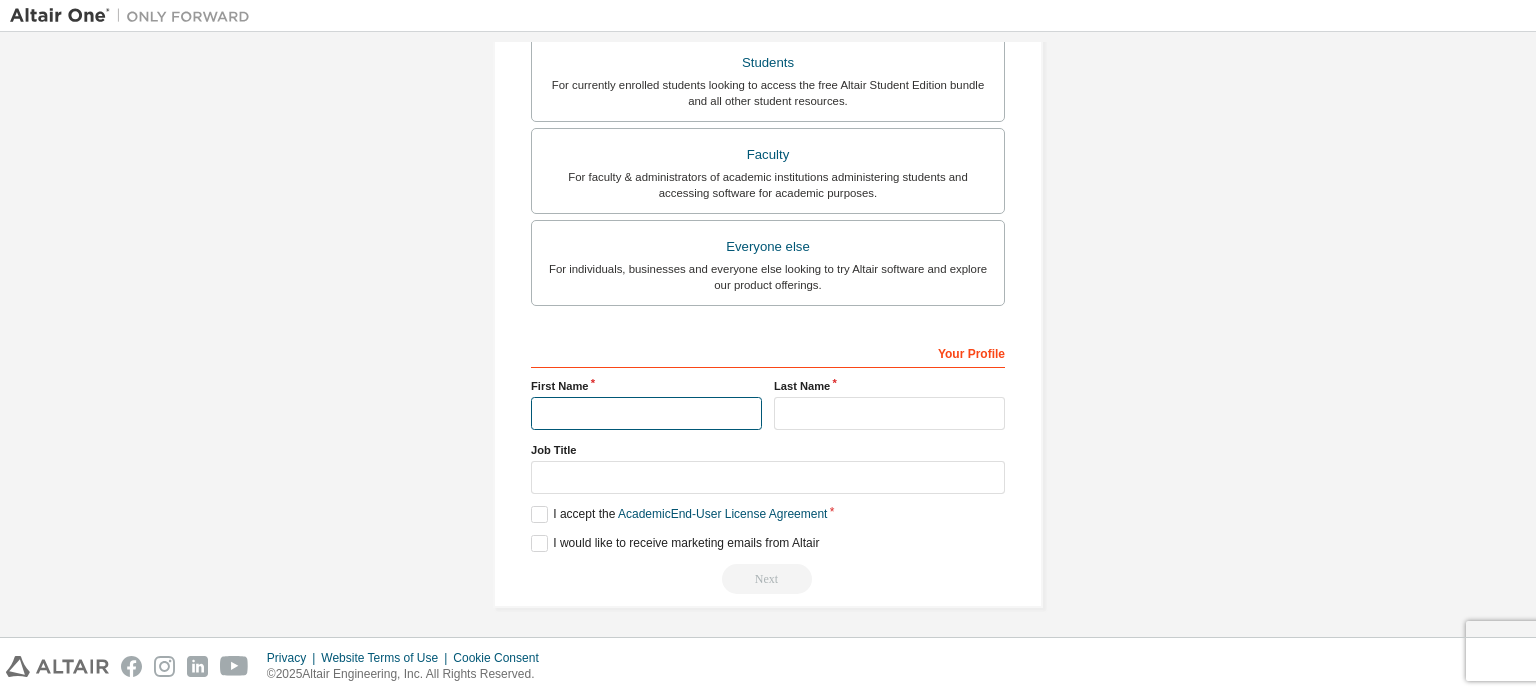 click at bounding box center (646, 413) 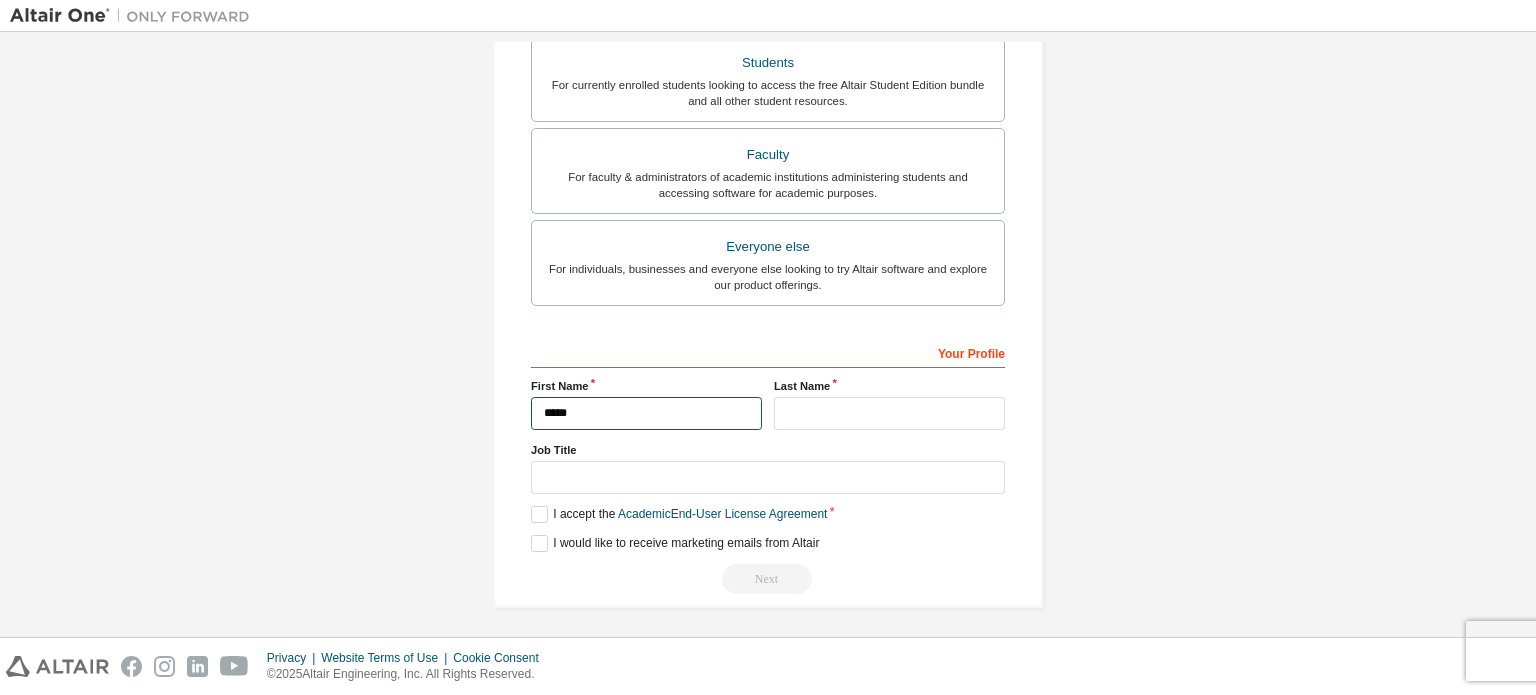 type on "*****" 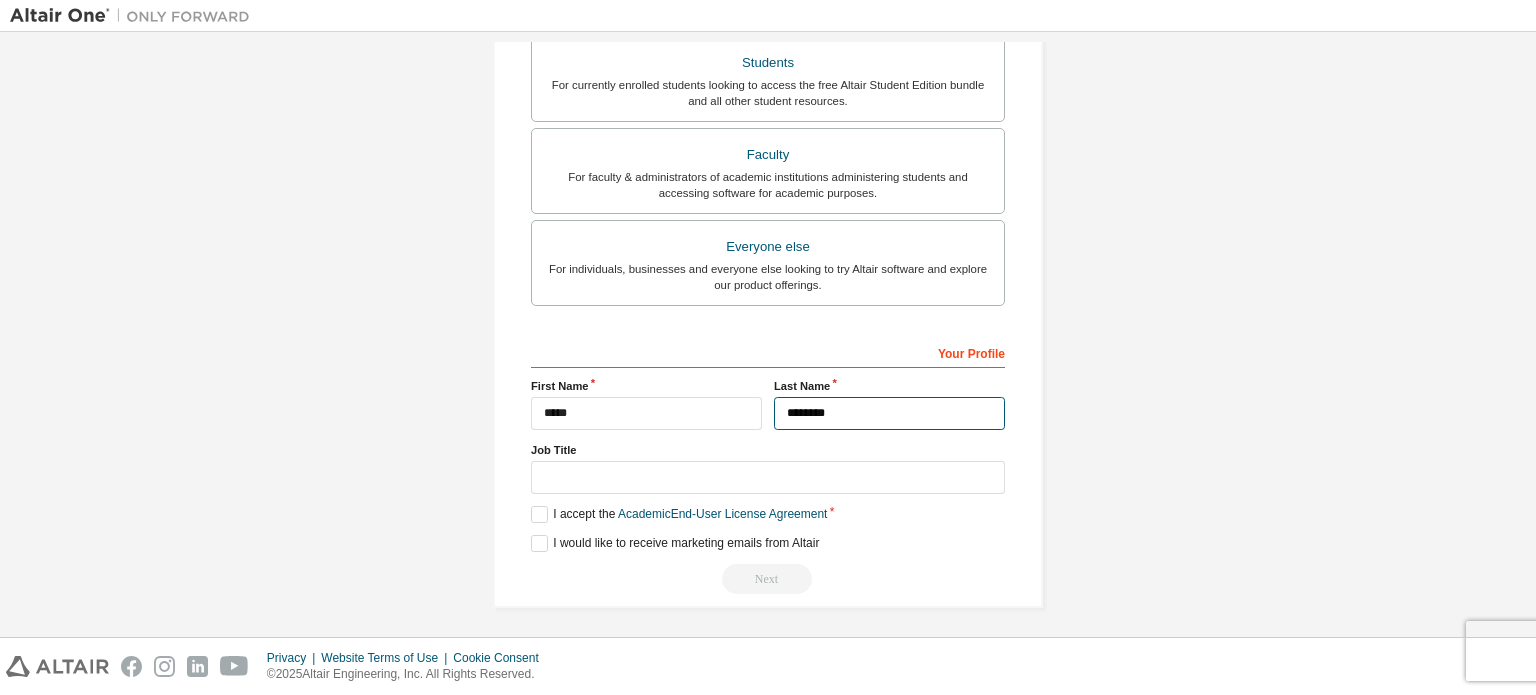 type on "********" 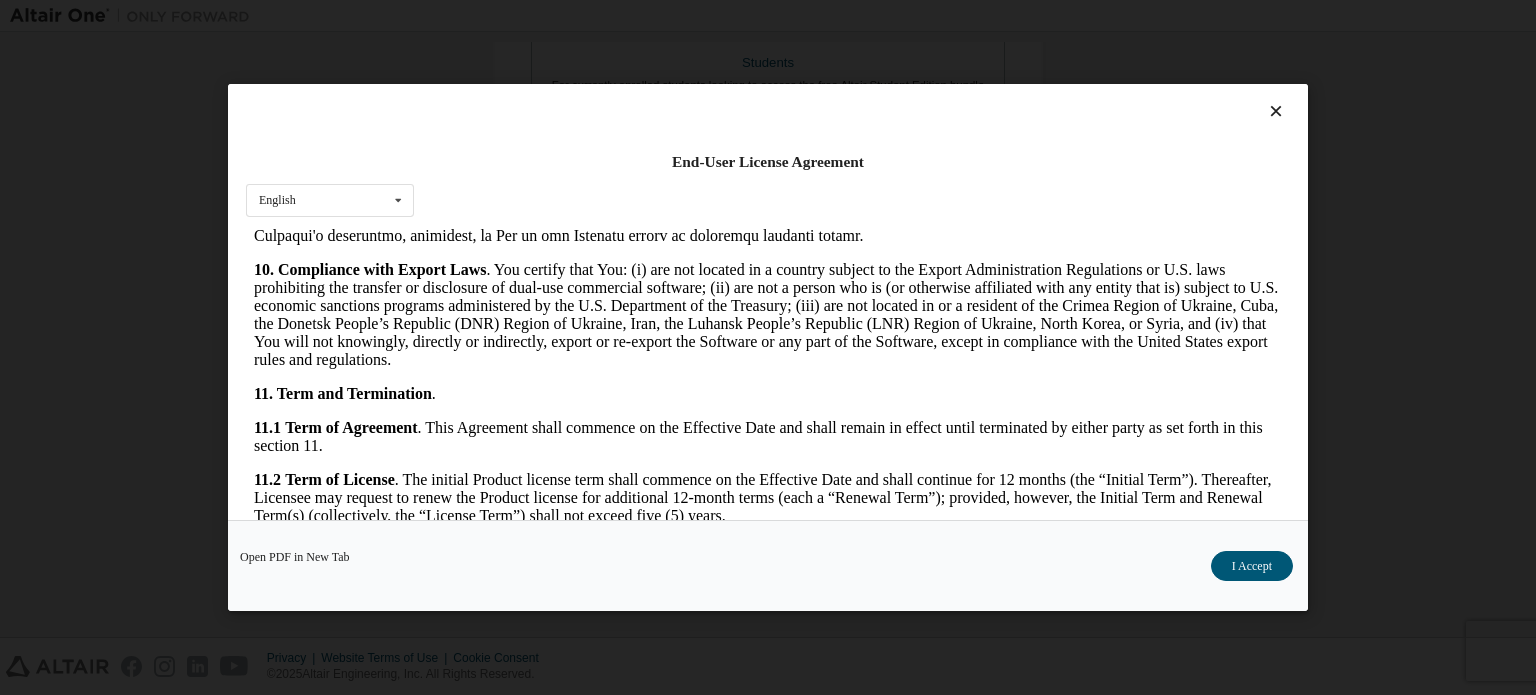 scroll, scrollTop: 2706, scrollLeft: 0, axis: vertical 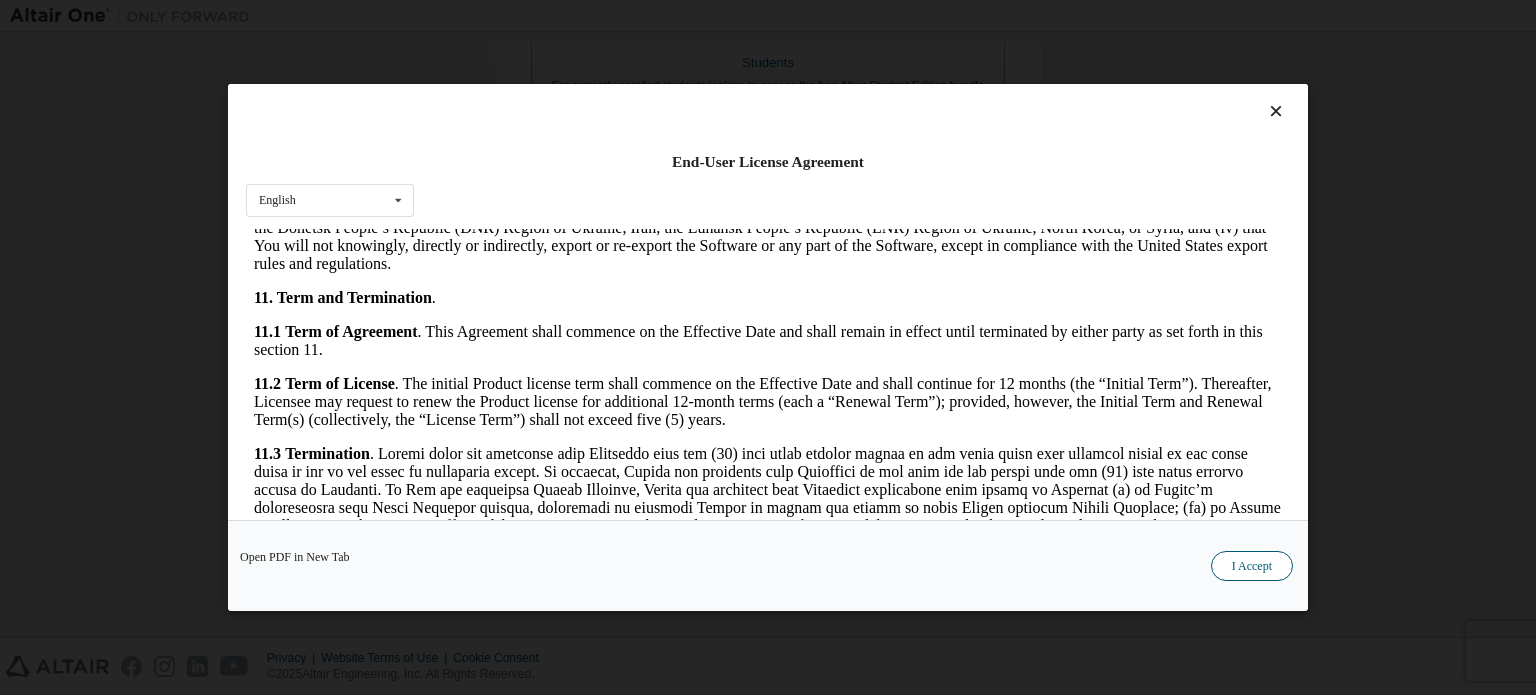 click on "I Accept" at bounding box center [1252, 566] 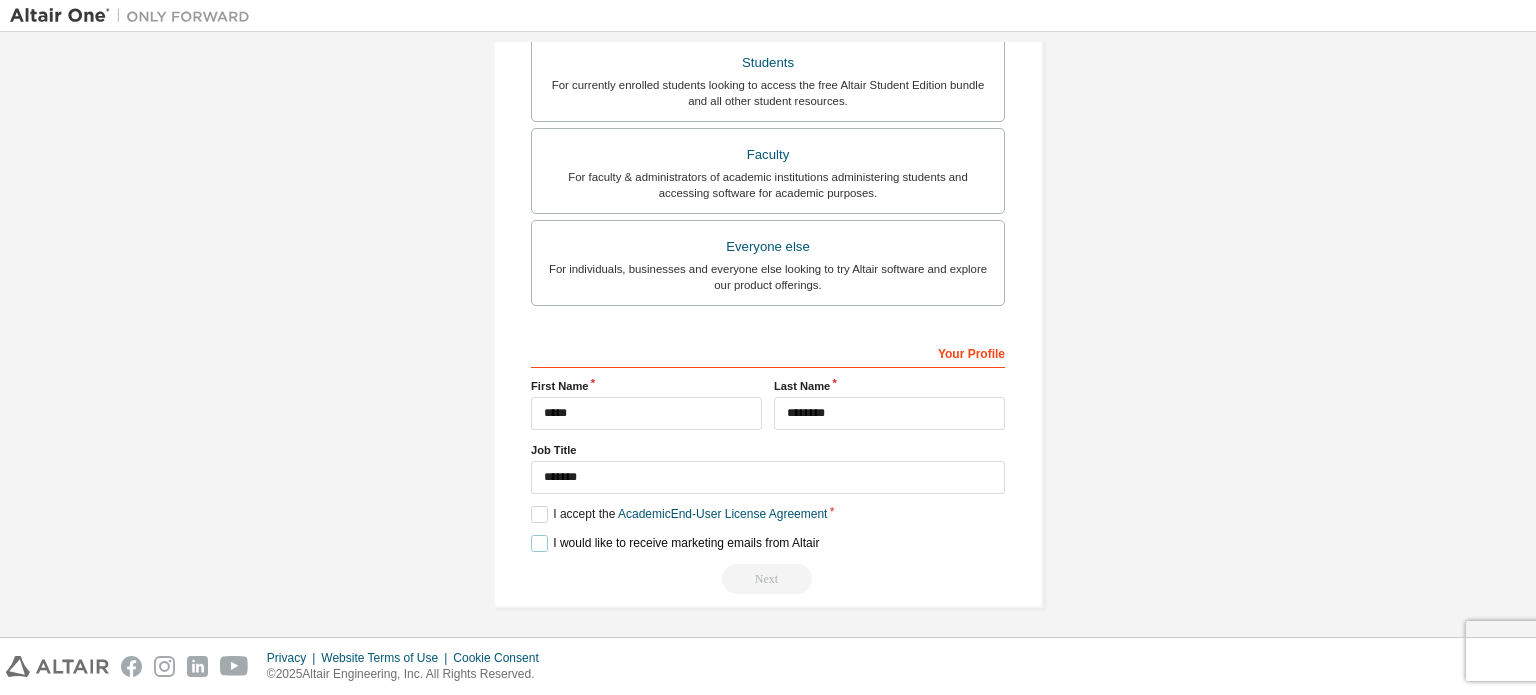 click on "I would like to receive marketing emails from Altair" at bounding box center (675, 543) 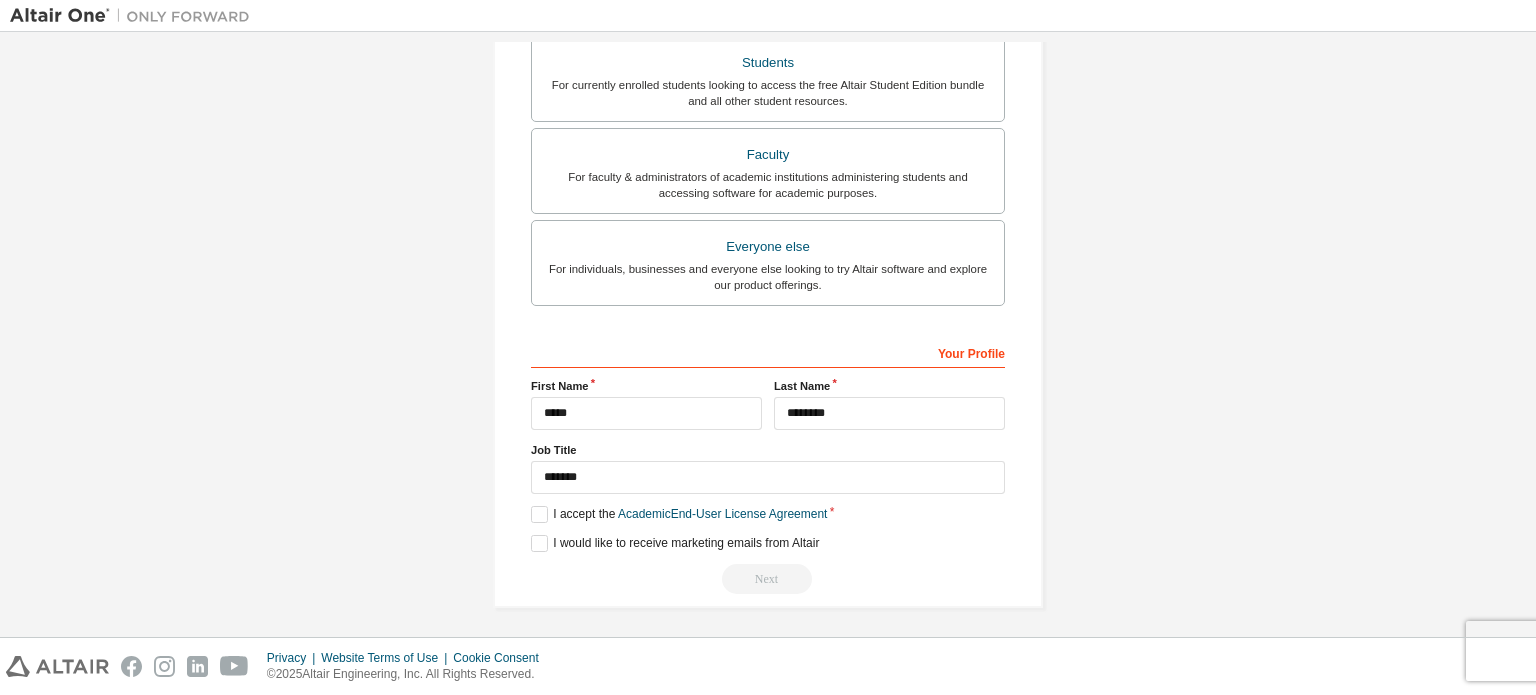 click on "Next" at bounding box center (768, 579) 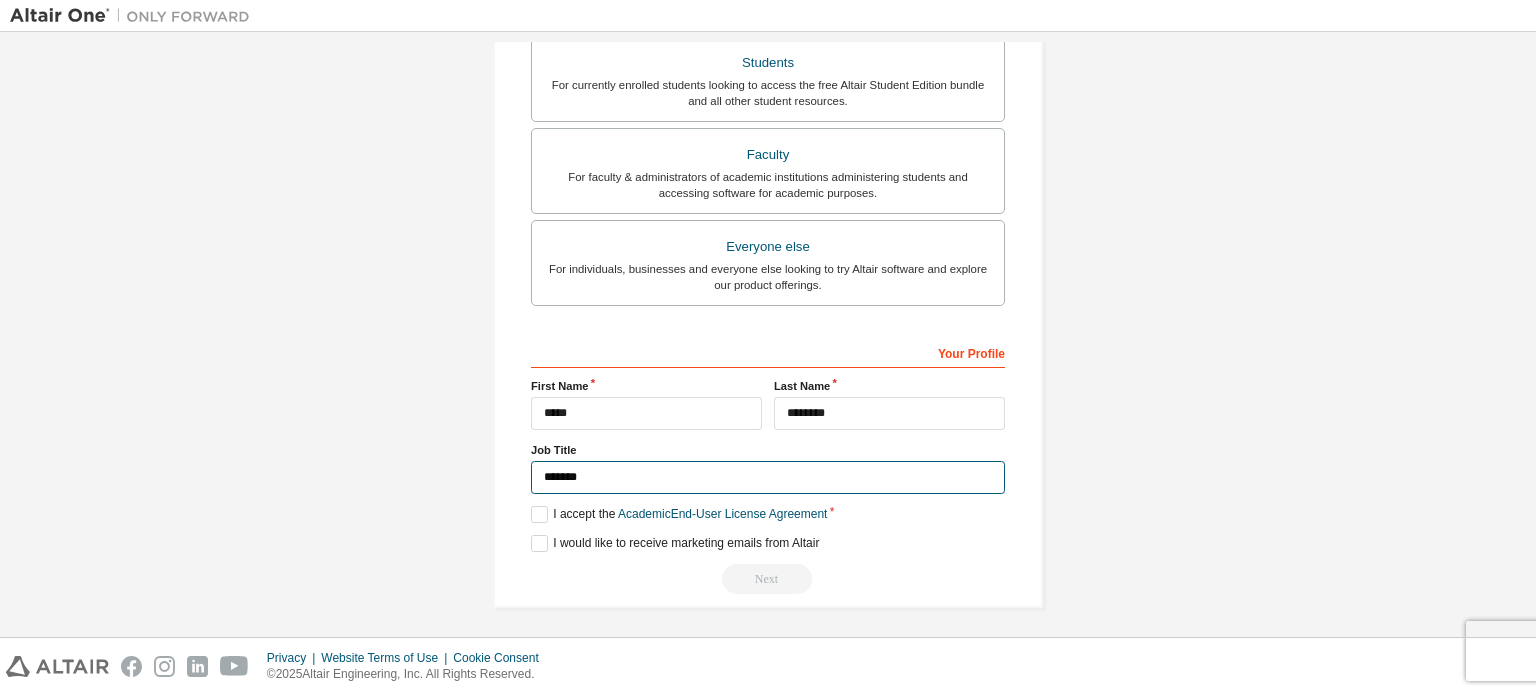 click on "*******" at bounding box center [768, 477] 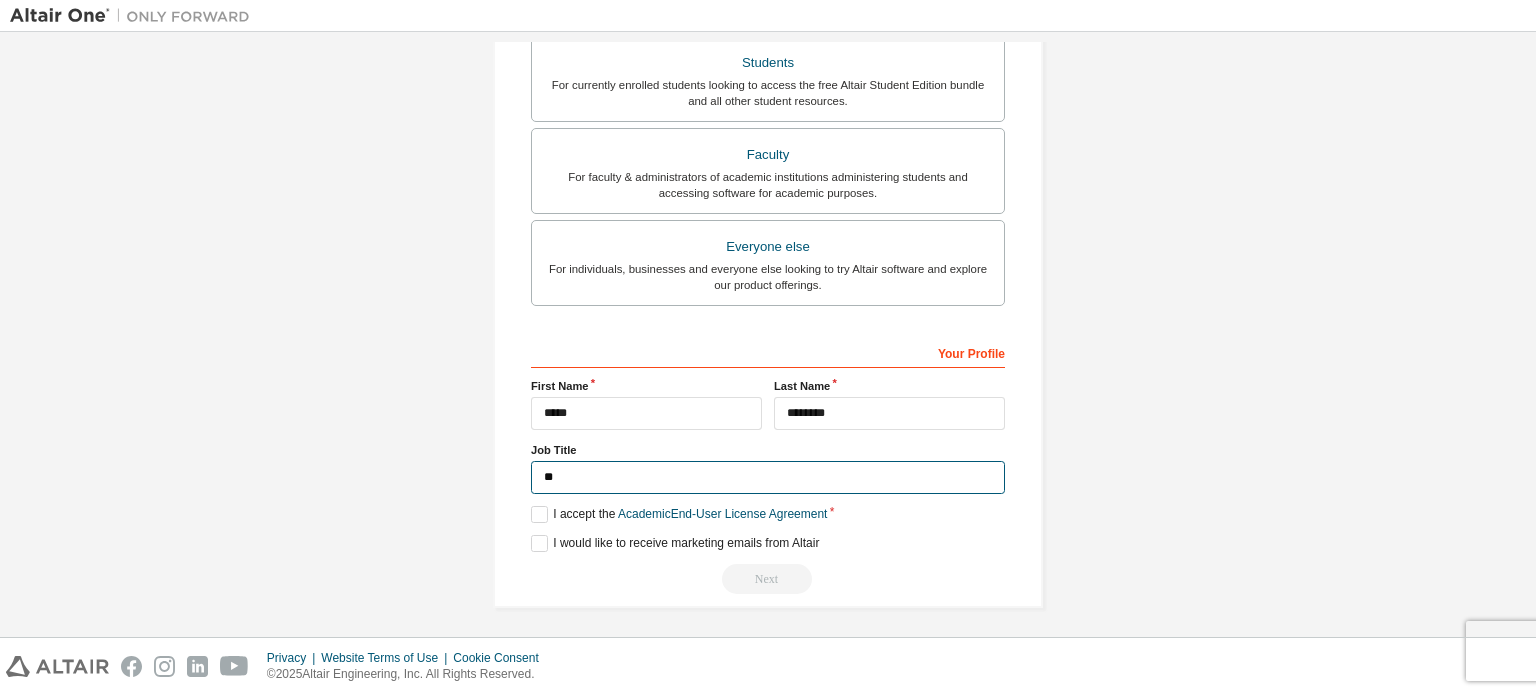 type on "*" 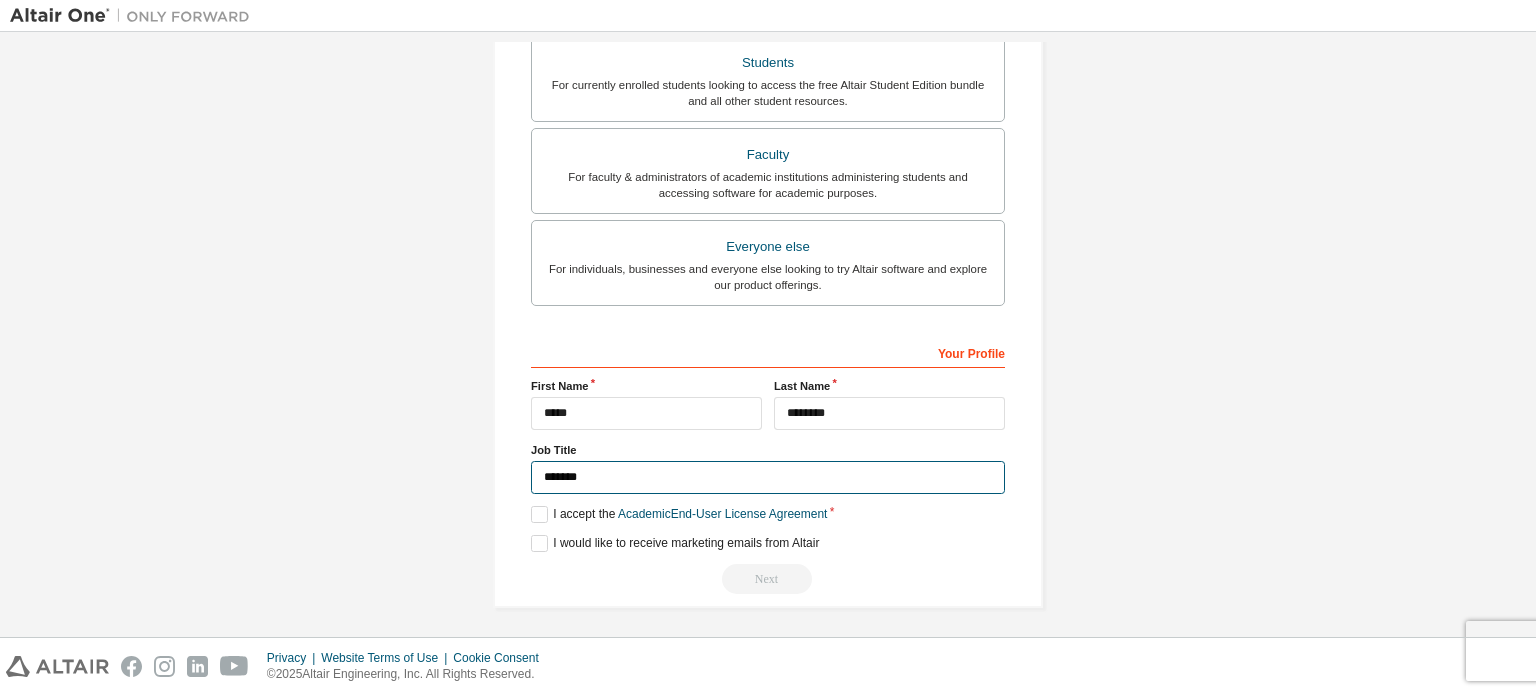 type on "*******" 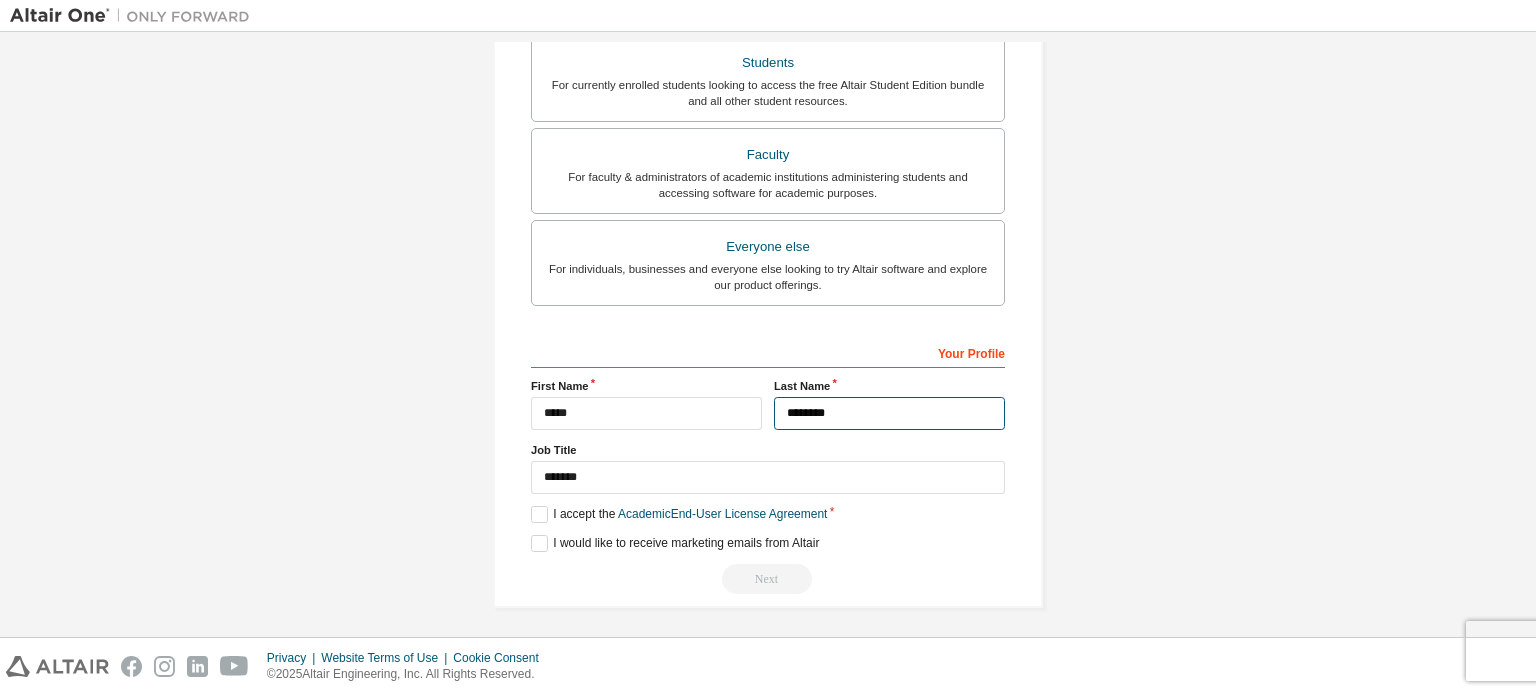 type on "********" 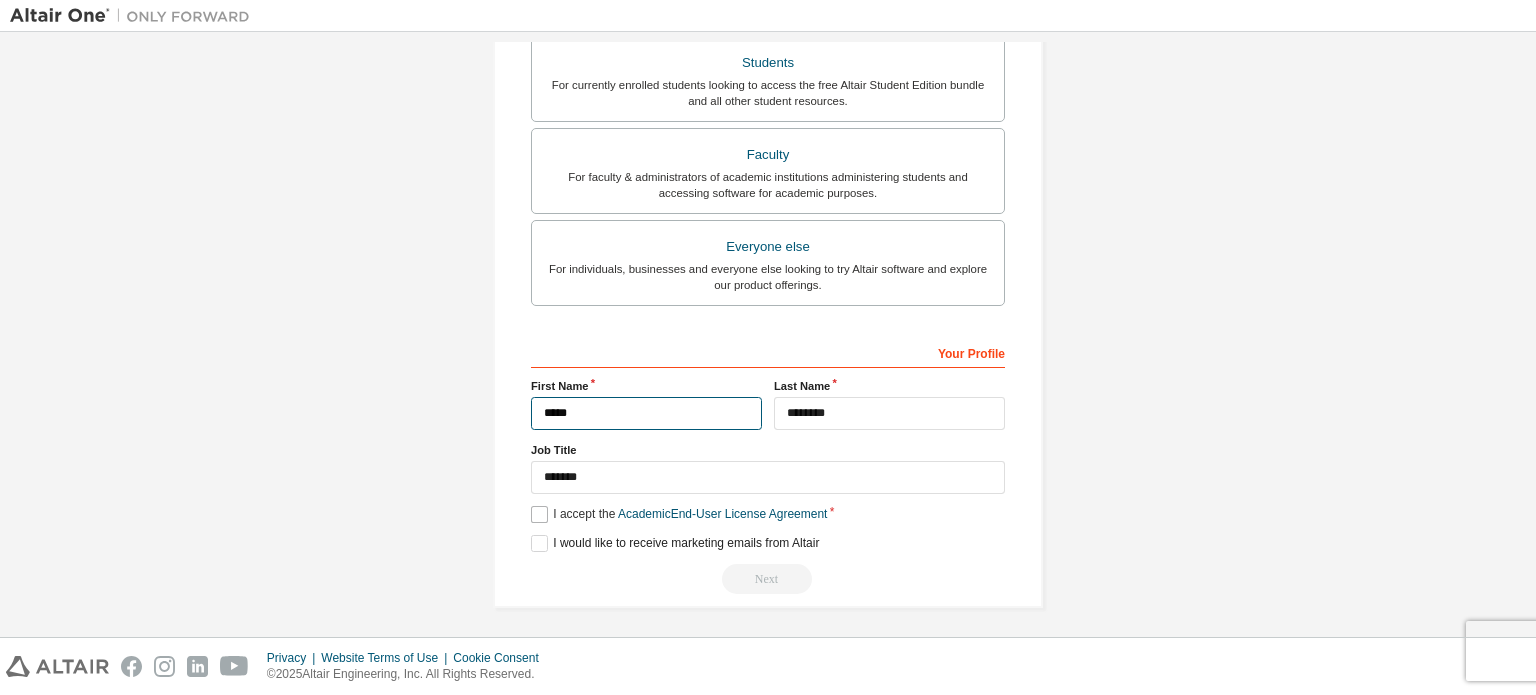 type on "*****" 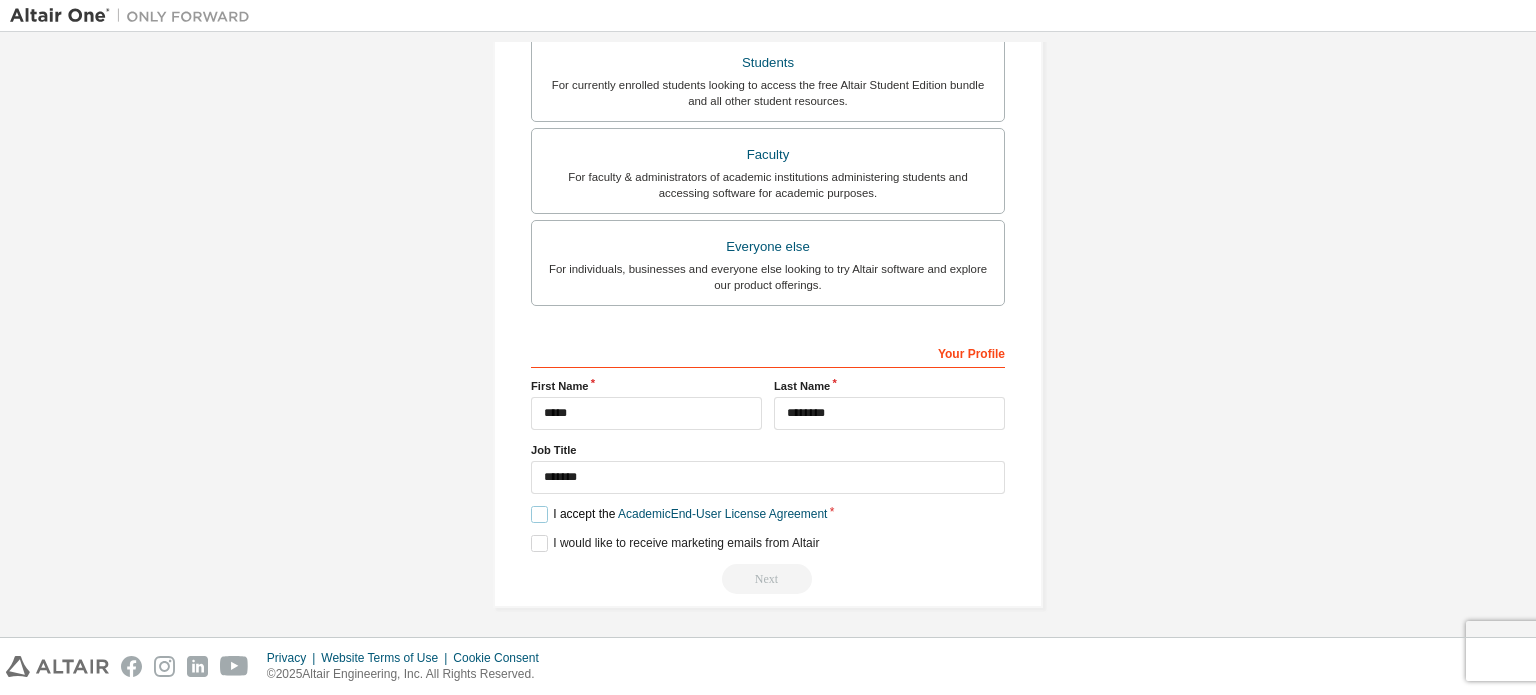 click on "I accept the   Academic   End-User License Agreement" at bounding box center [679, 514] 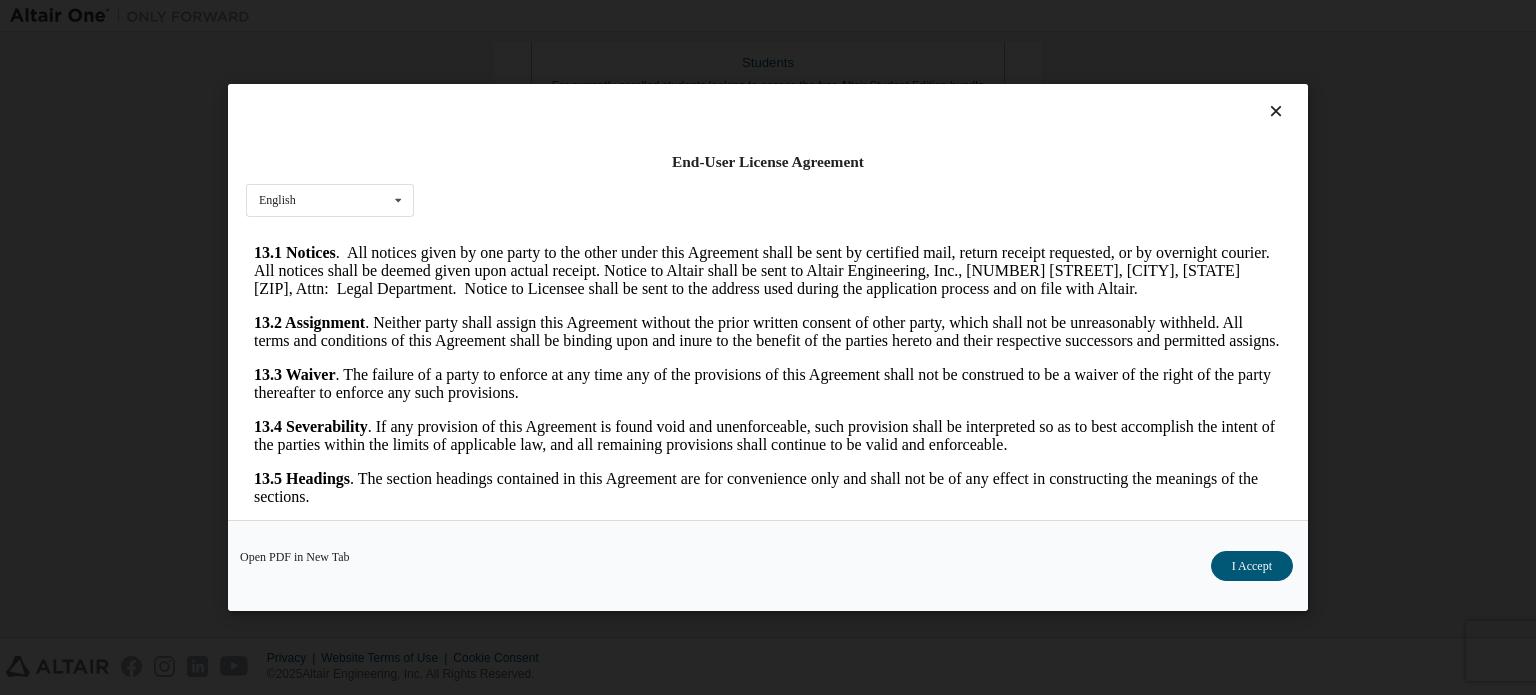 scroll, scrollTop: 3356, scrollLeft: 0, axis: vertical 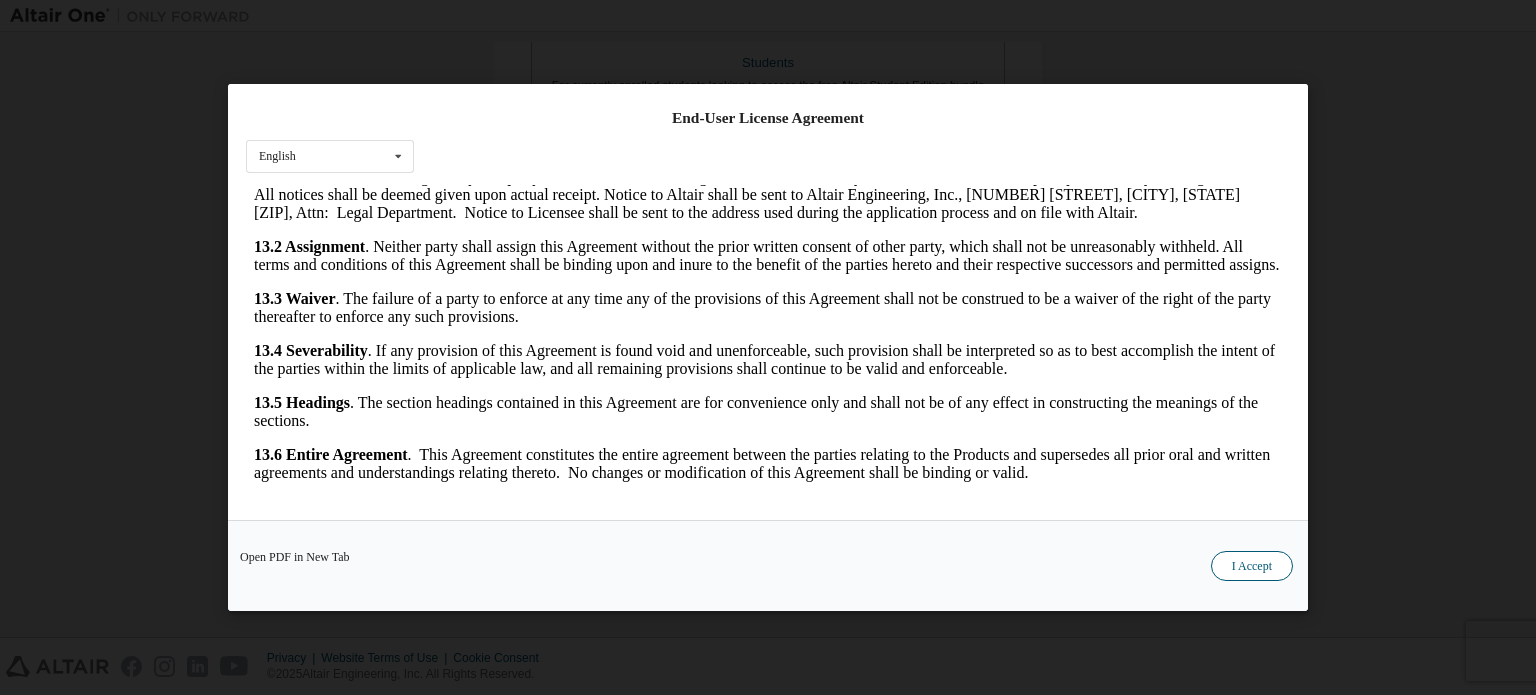 click on "I Accept" at bounding box center [1252, 566] 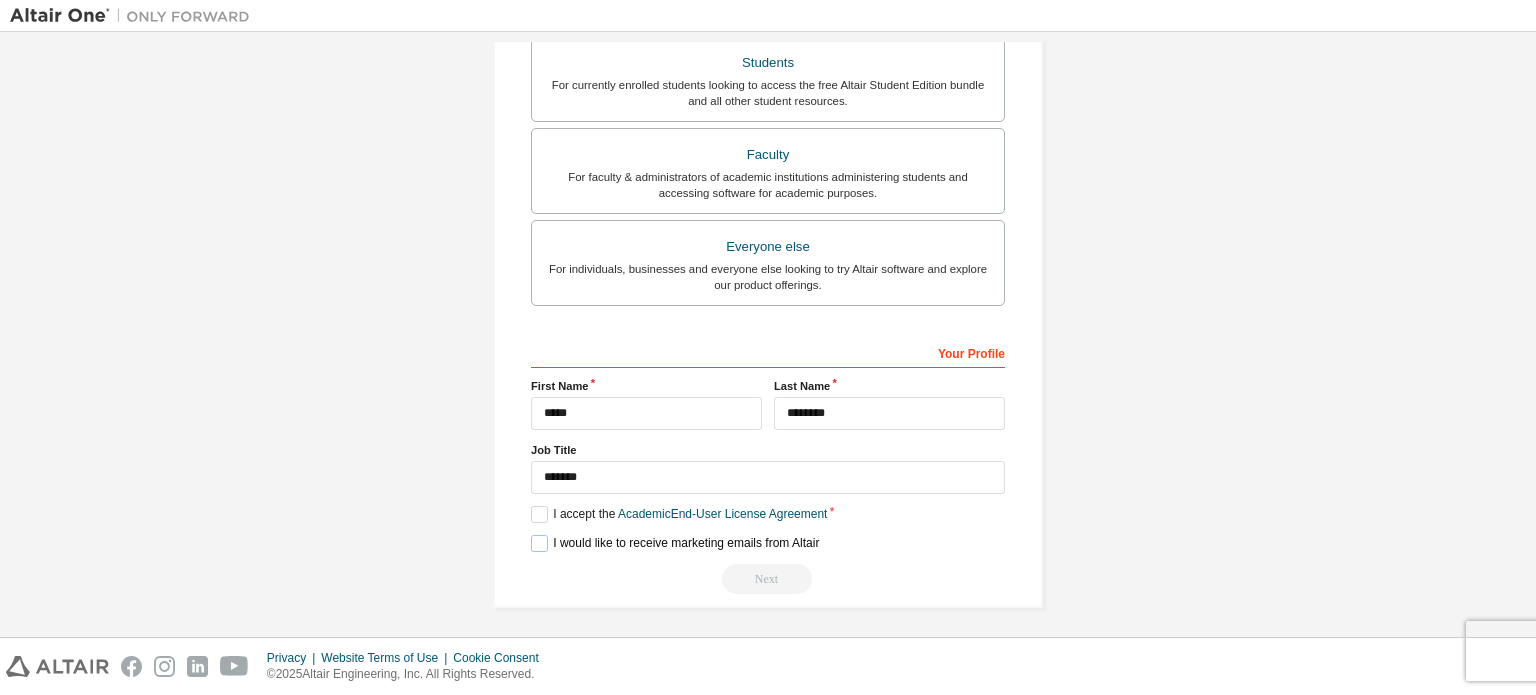 click on "I would like to receive marketing emails from Altair" at bounding box center [675, 543] 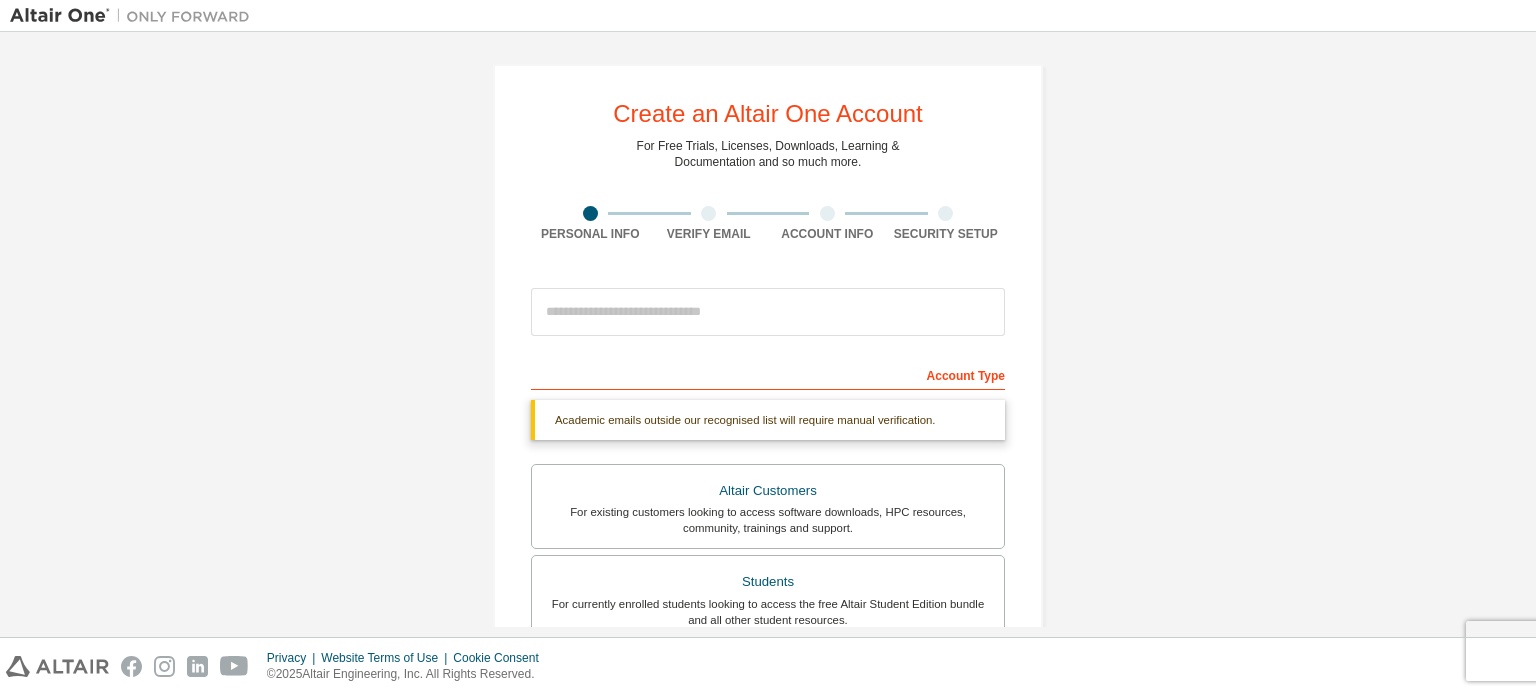 scroll, scrollTop: 0, scrollLeft: 0, axis: both 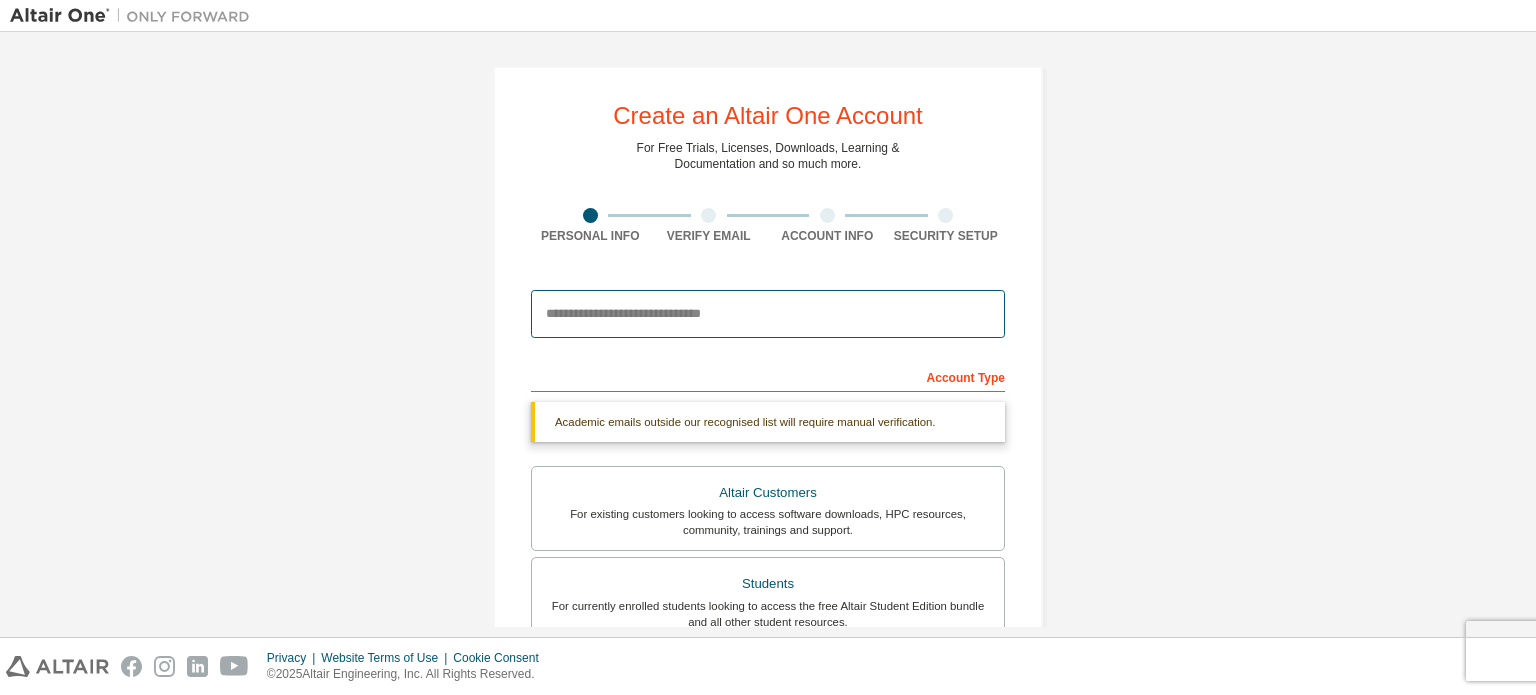 click at bounding box center [768, 314] 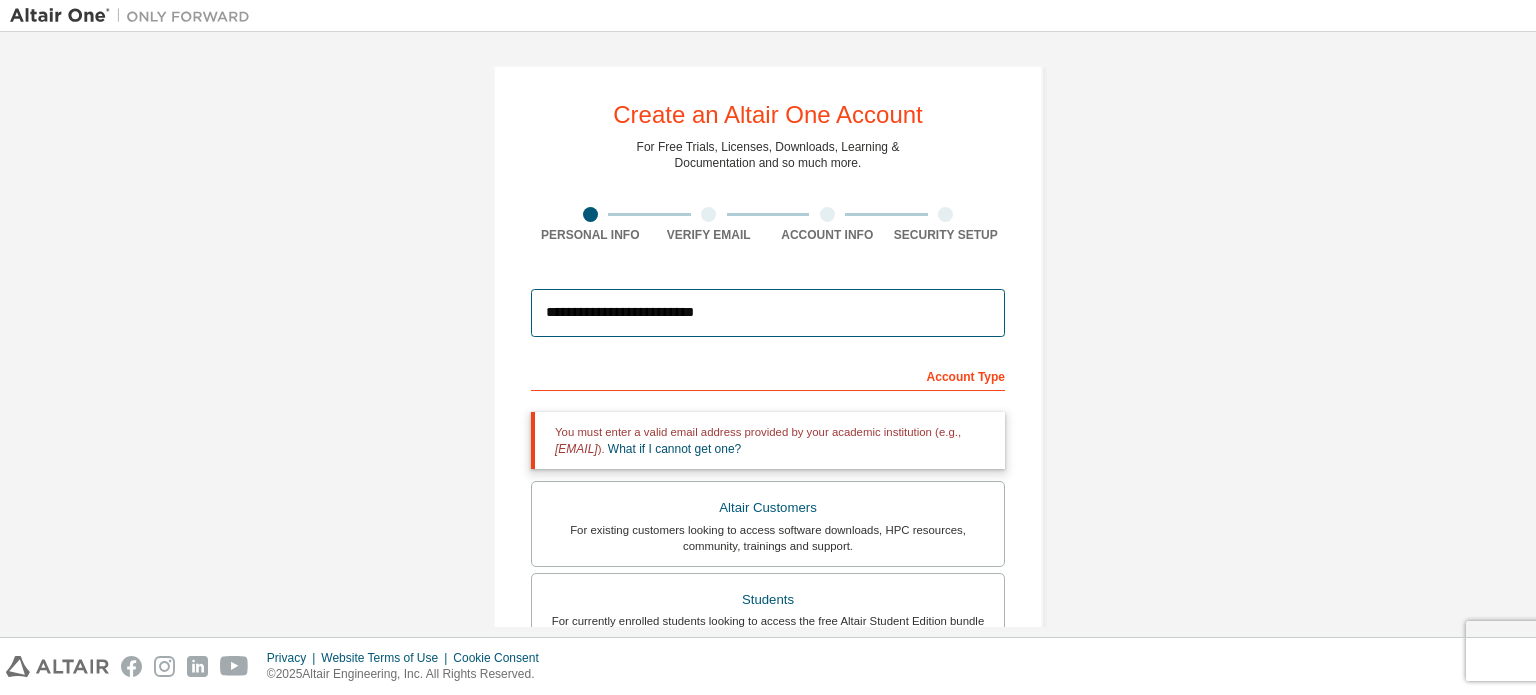 scroll, scrollTop: 0, scrollLeft: 0, axis: both 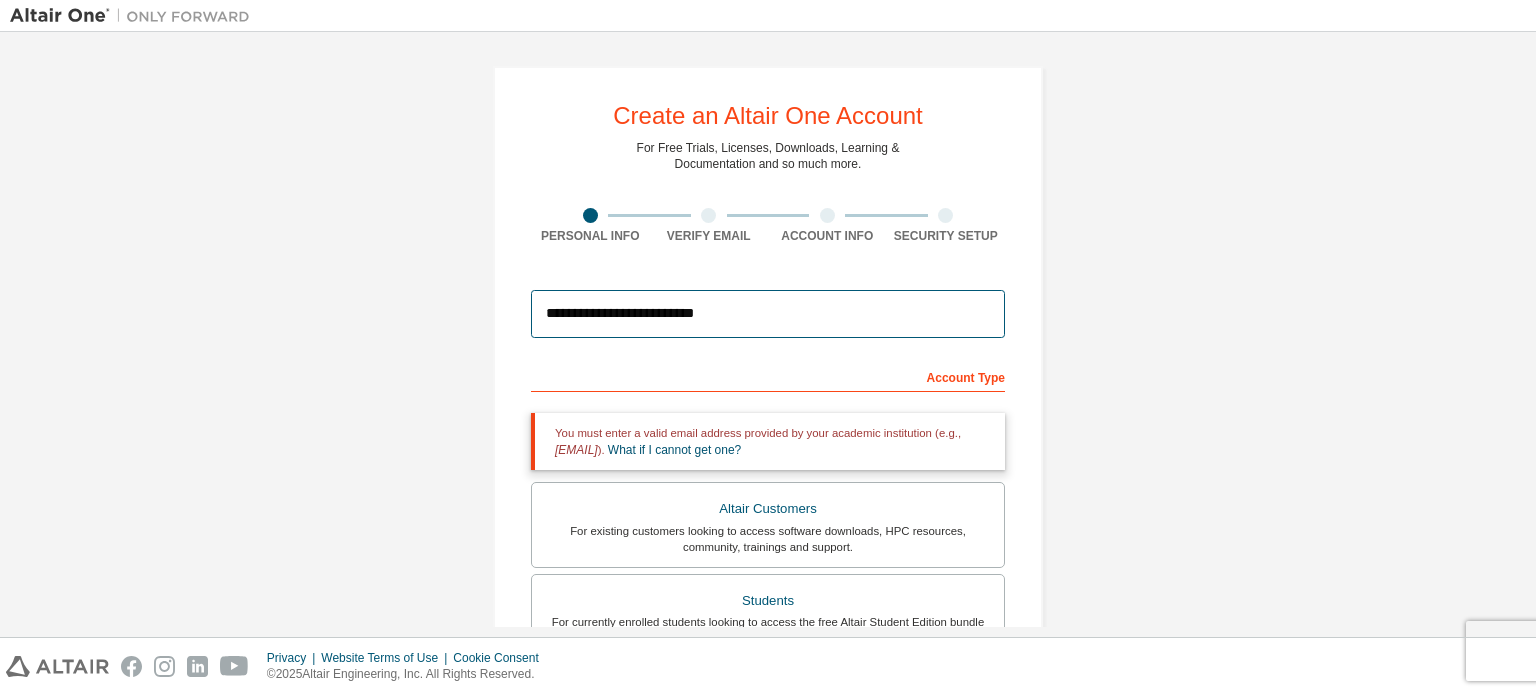type on "**********" 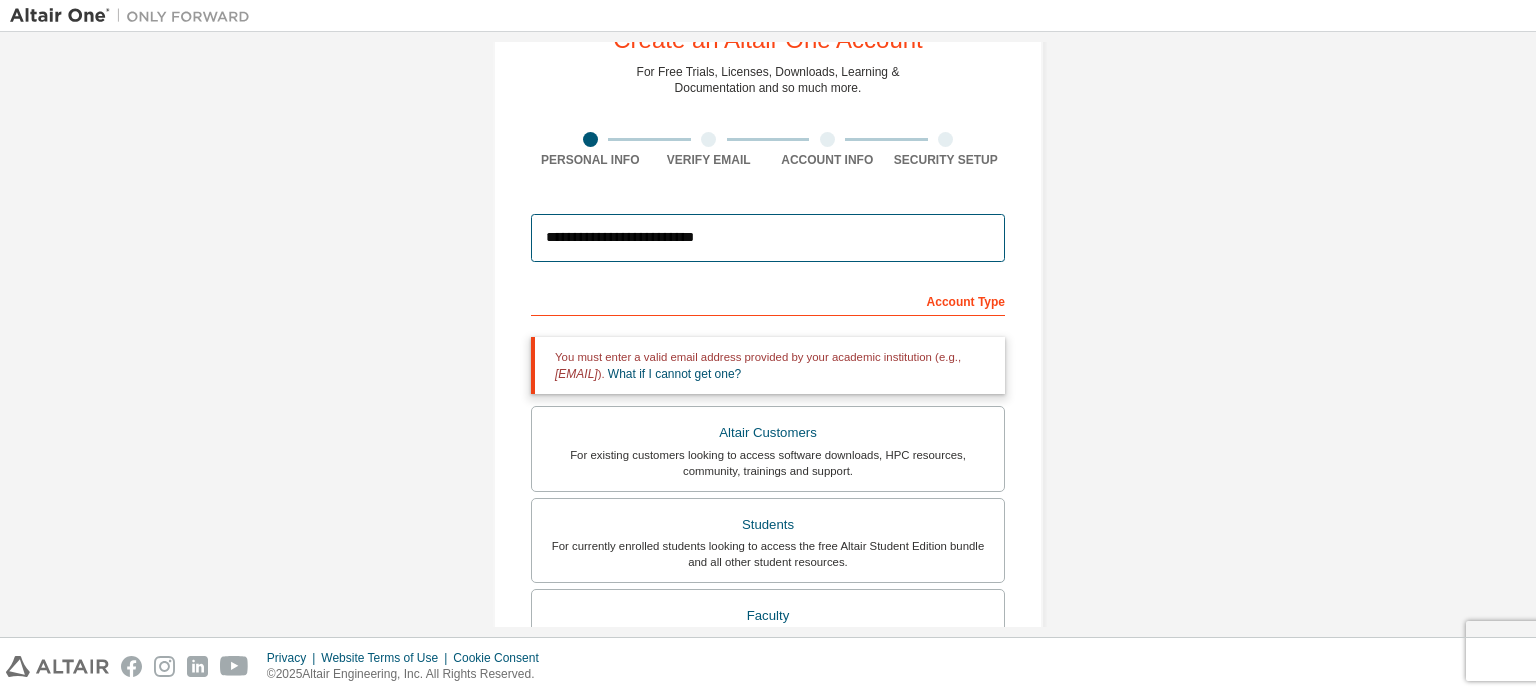 scroll, scrollTop: 160, scrollLeft: 0, axis: vertical 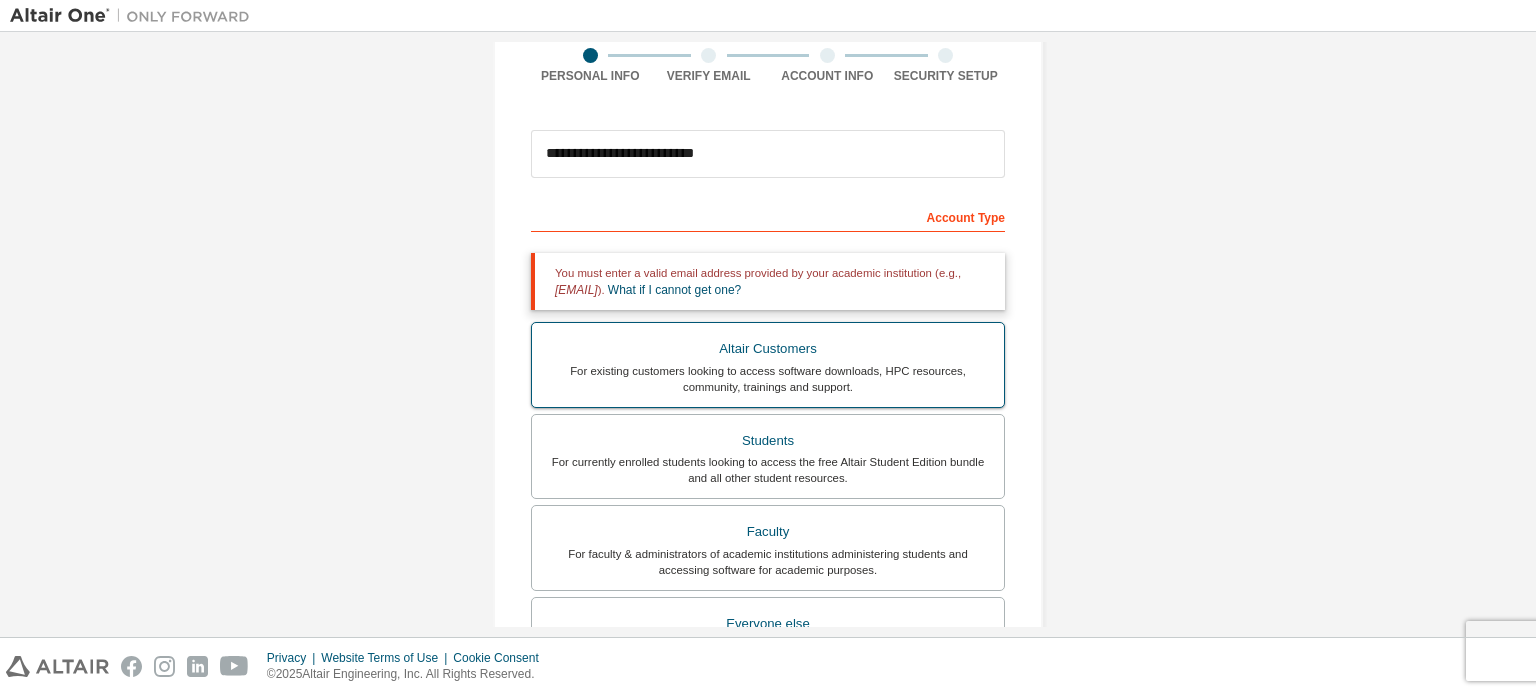 click on "Altair Customers" at bounding box center (768, 349) 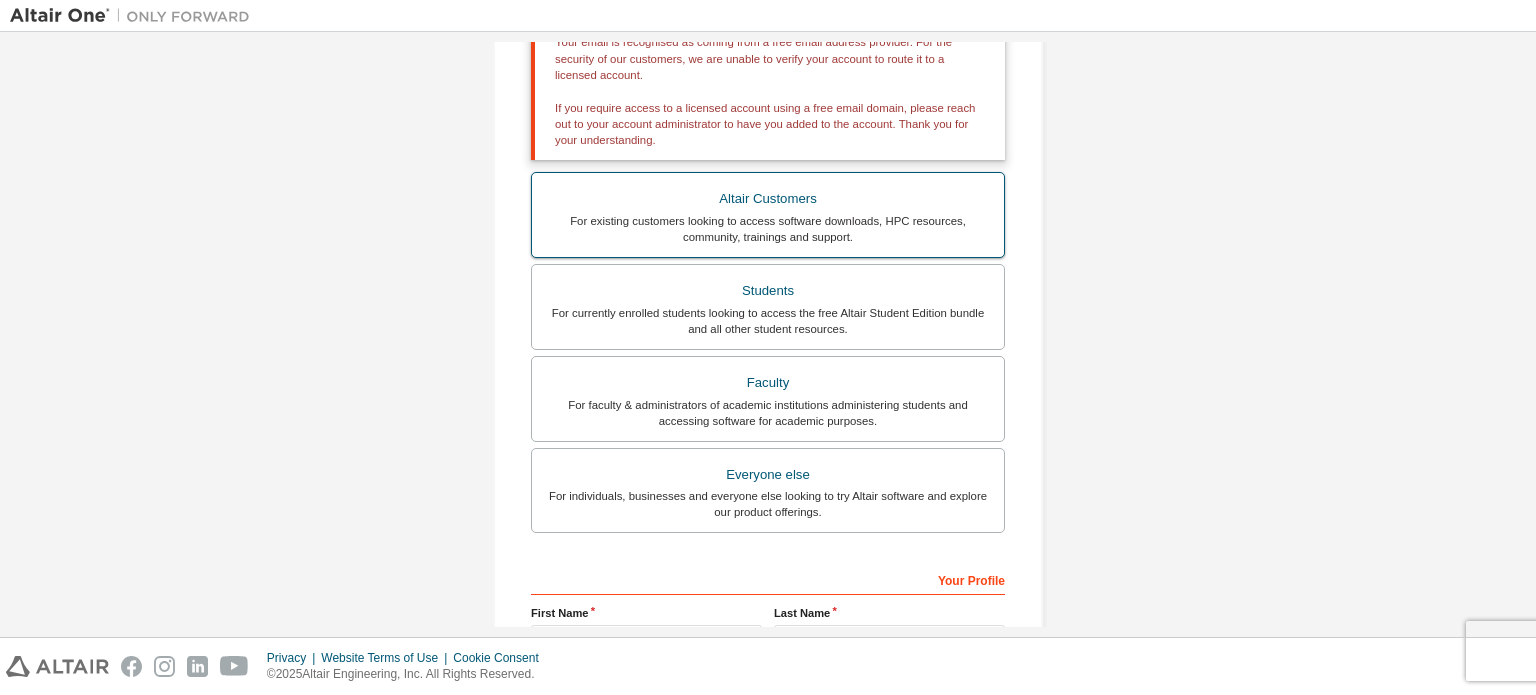 scroll, scrollTop: 392, scrollLeft: 0, axis: vertical 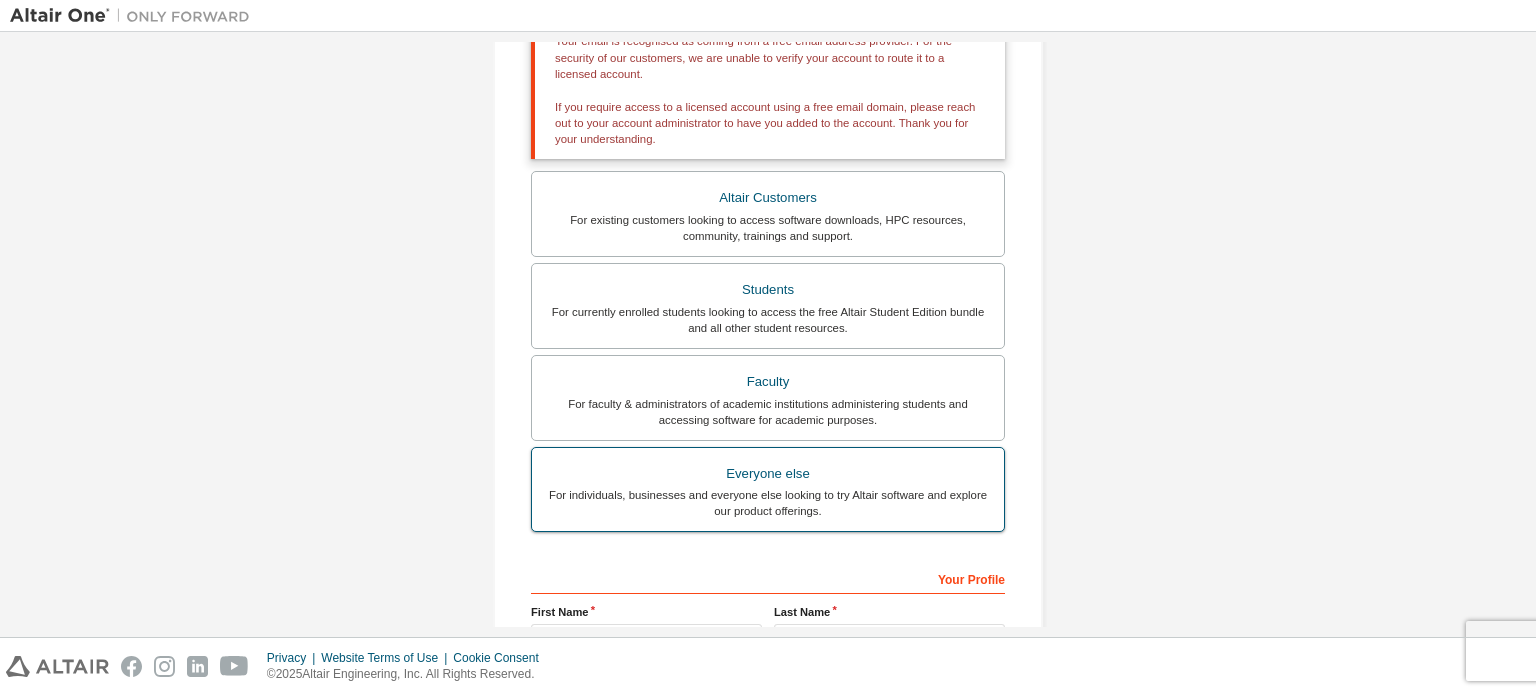 click on "For individuals, businesses and everyone else looking to try Altair software and explore our product offerings." at bounding box center [768, 503] 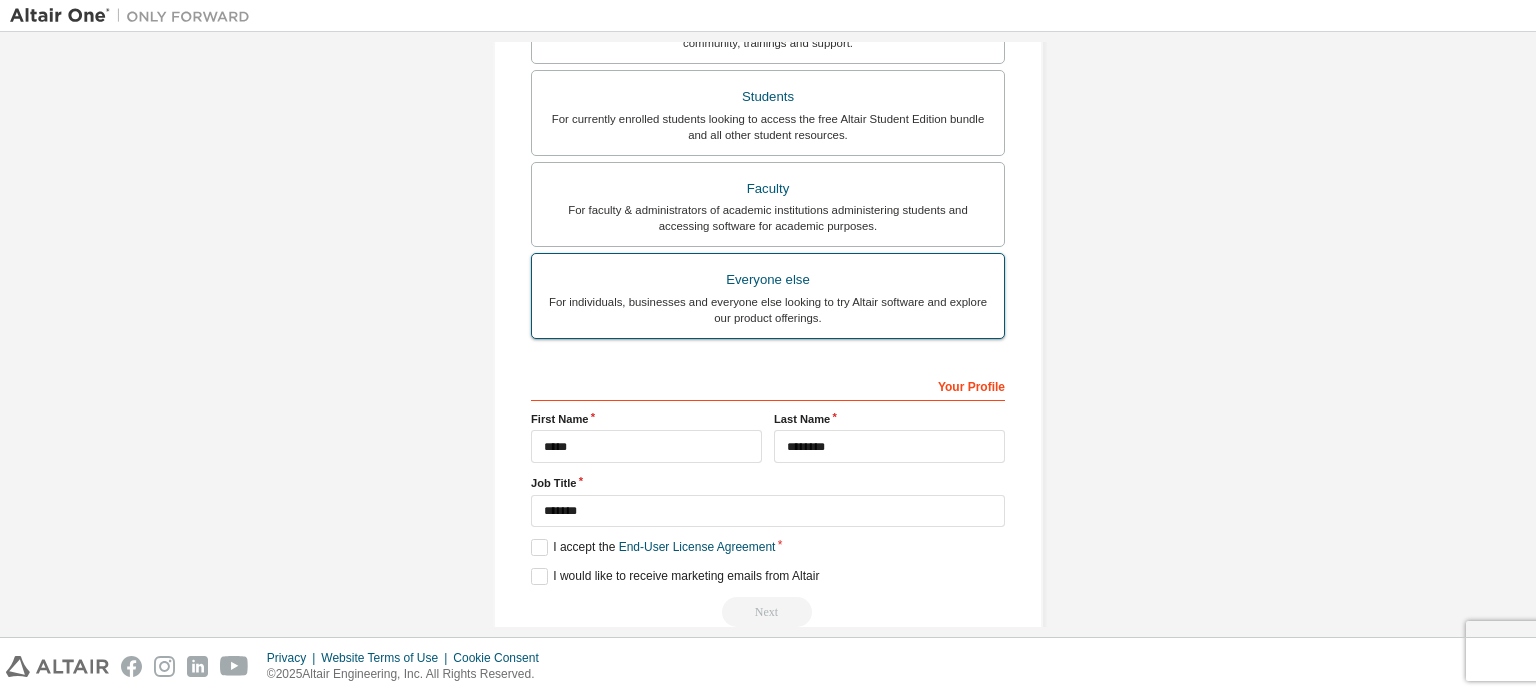 scroll, scrollTop: 469, scrollLeft: 0, axis: vertical 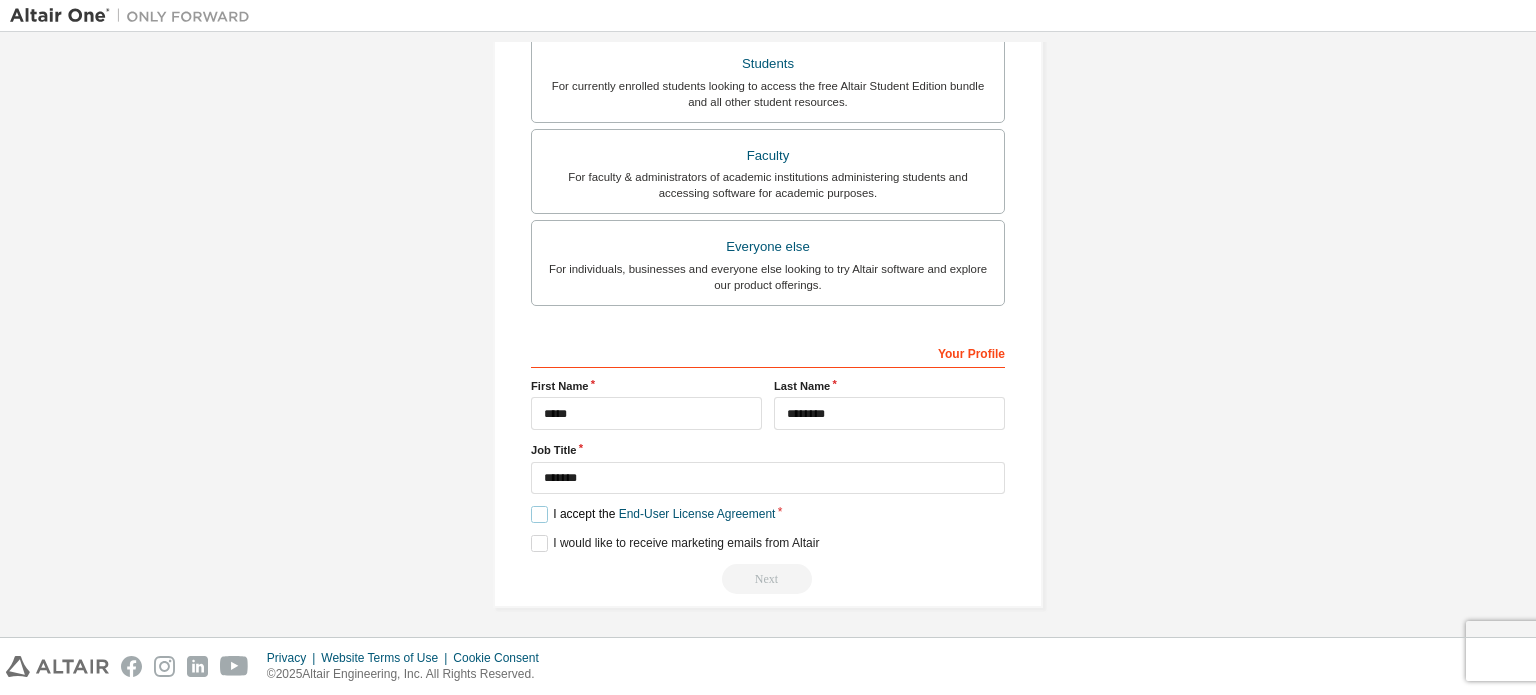 click on "I accept the    End-User License Agreement" at bounding box center [653, 514] 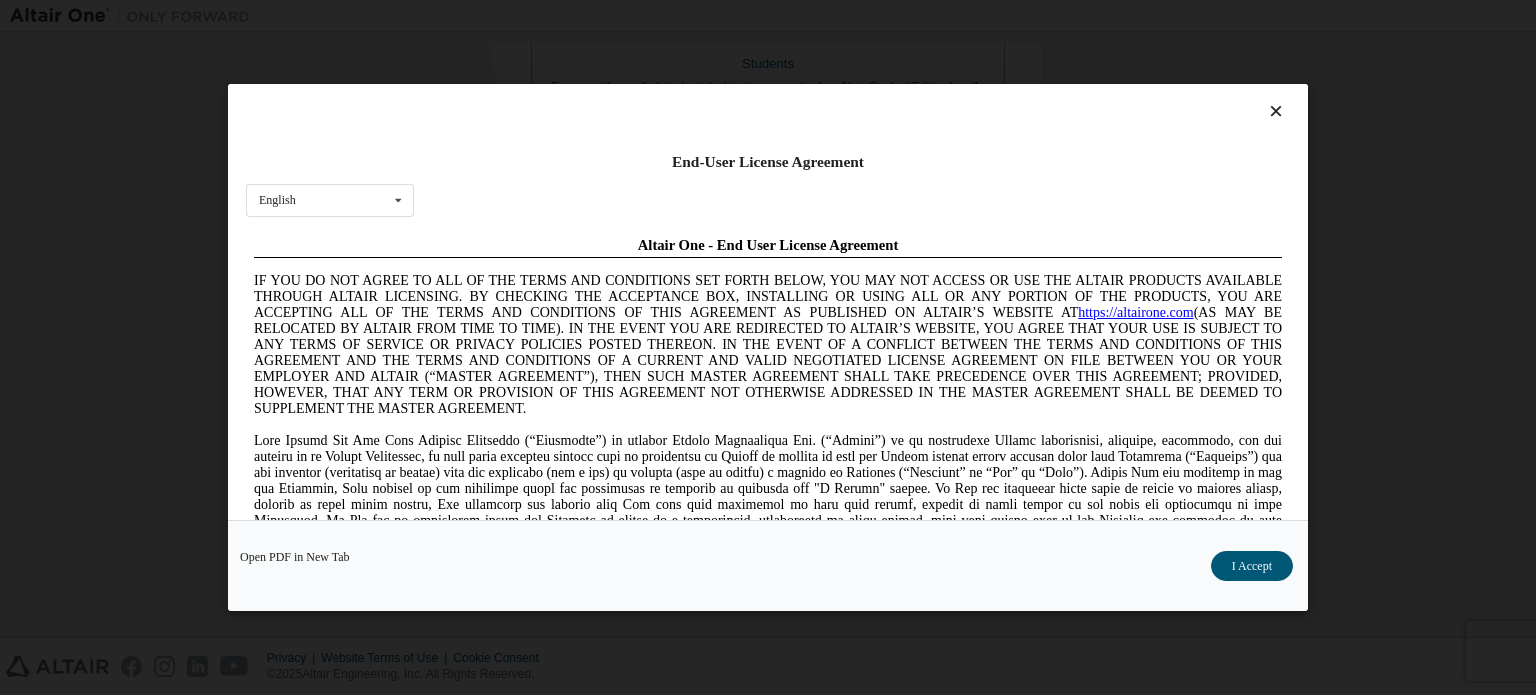 scroll, scrollTop: 0, scrollLeft: 0, axis: both 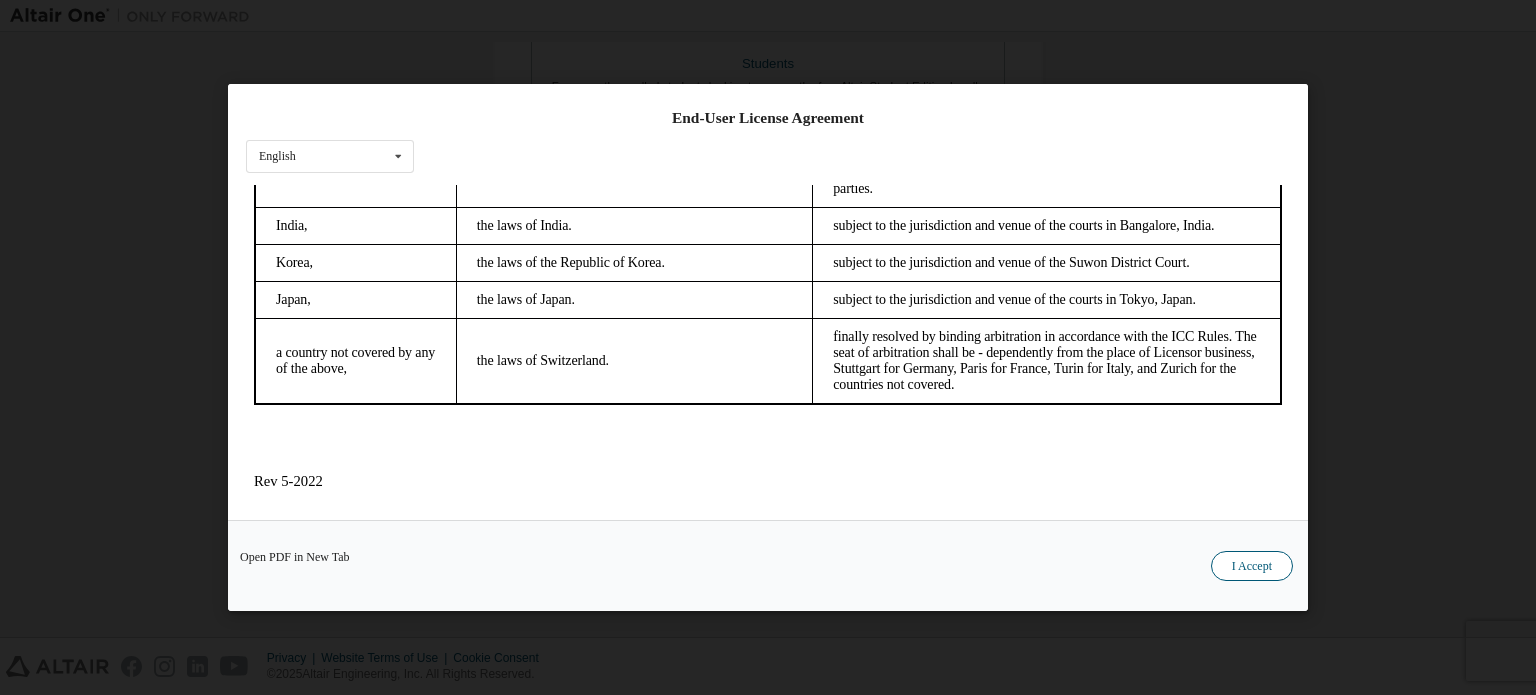 click on "I Accept" at bounding box center (1252, 566) 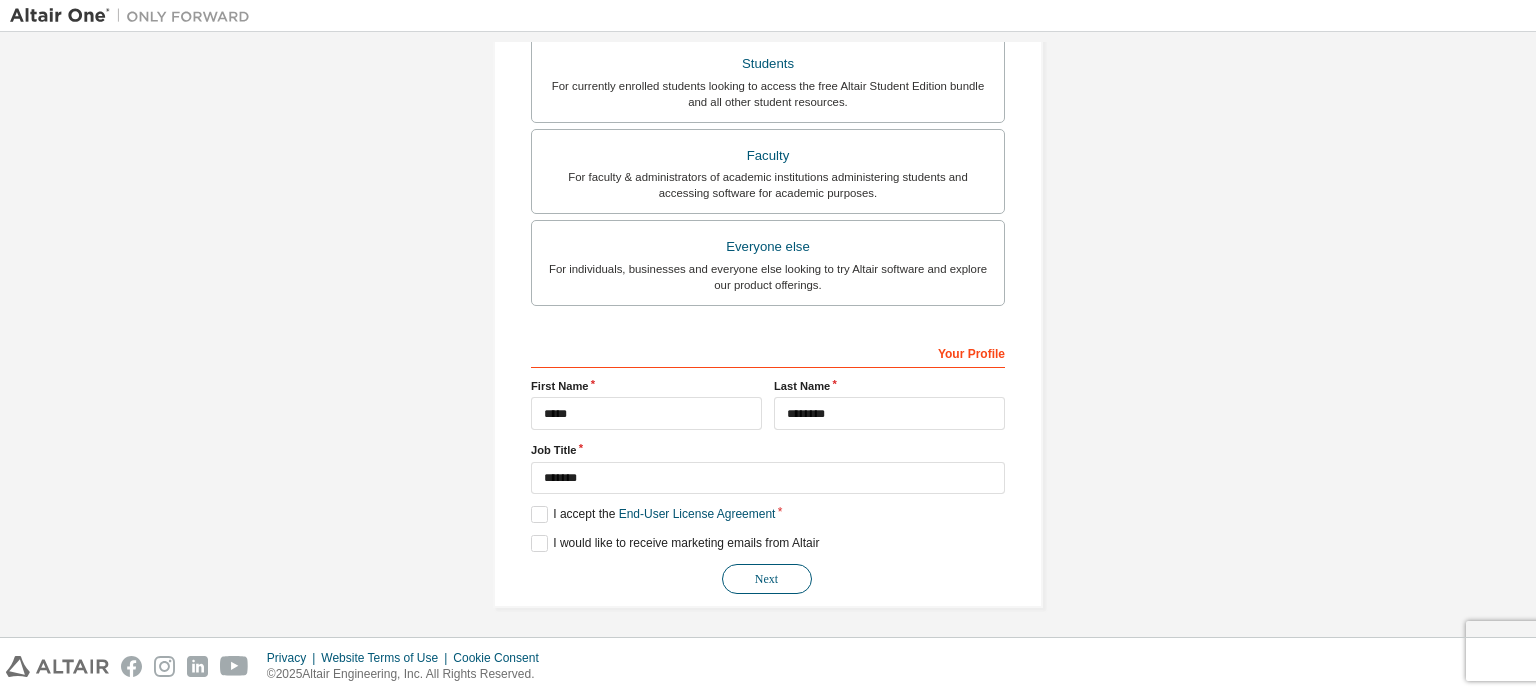 click on "Next" at bounding box center (767, 579) 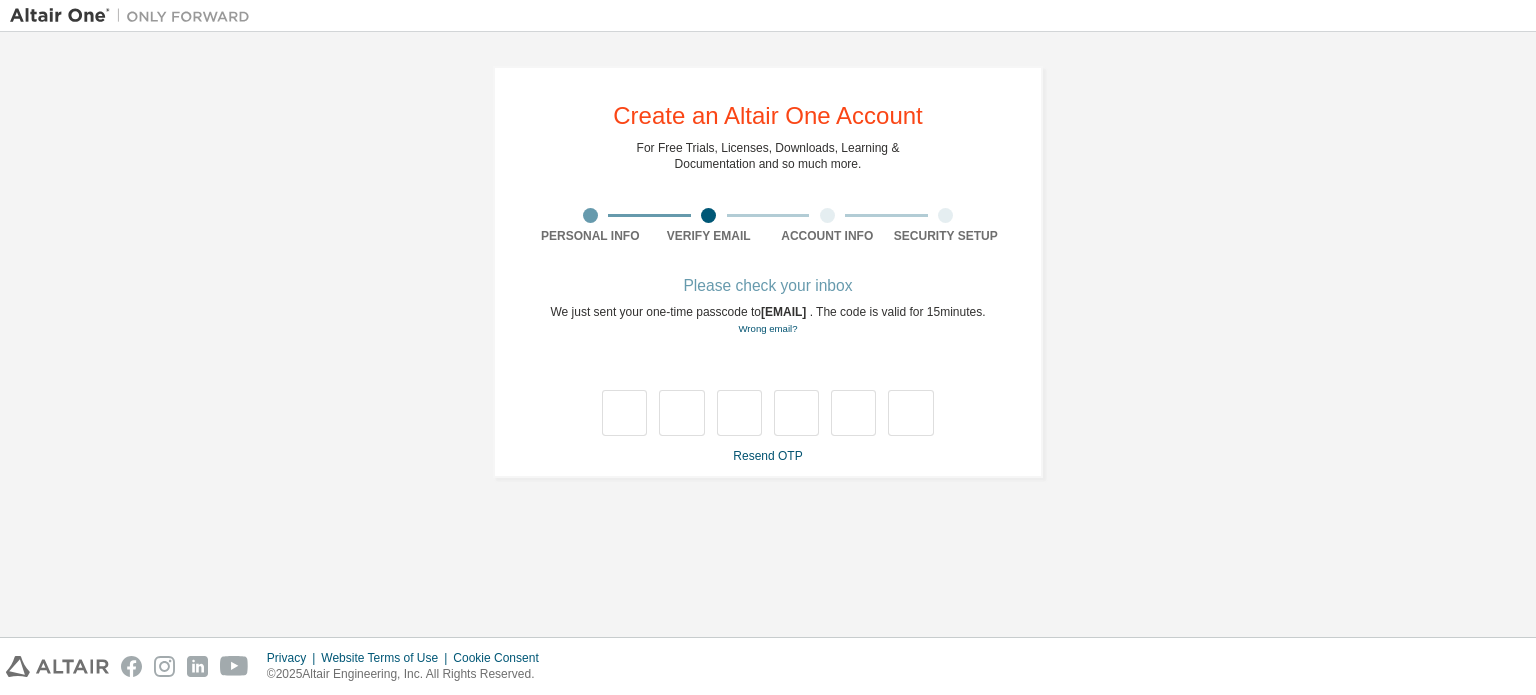 scroll, scrollTop: 0, scrollLeft: 0, axis: both 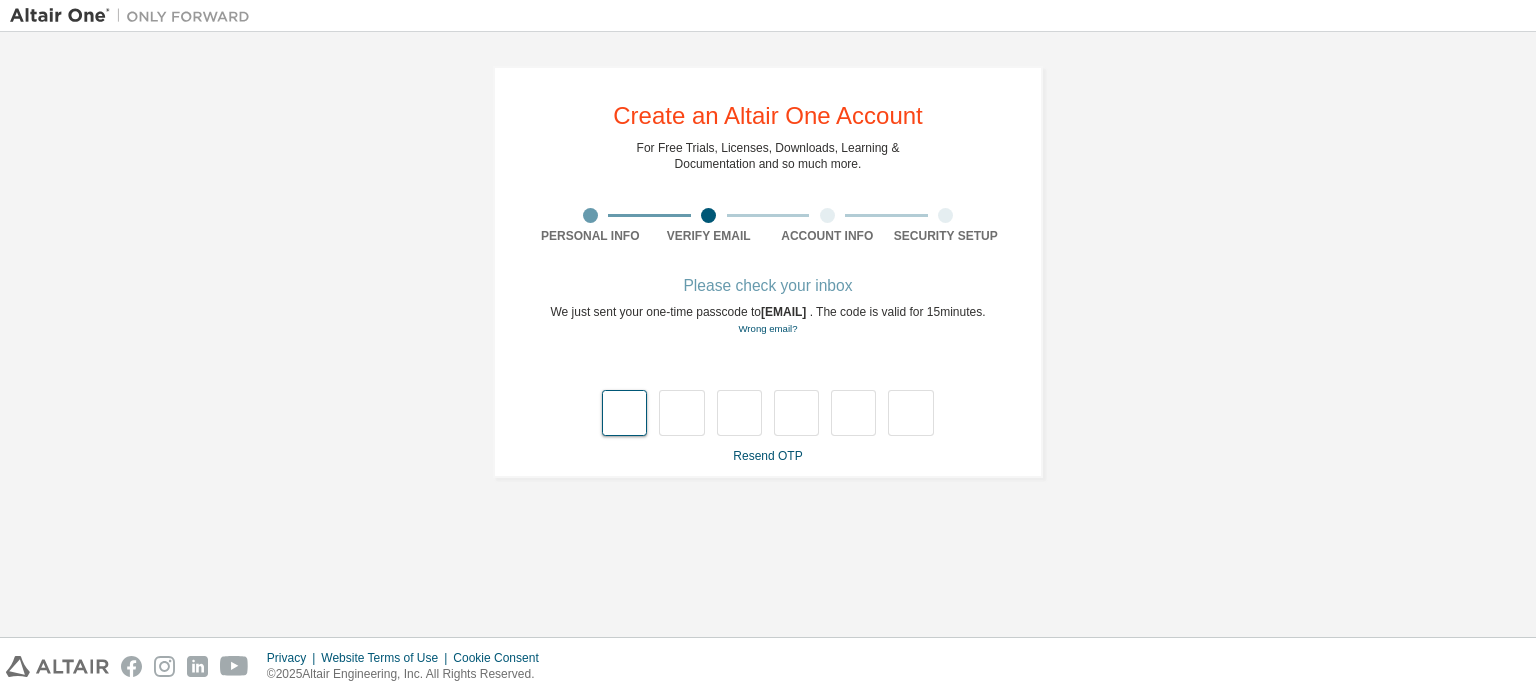 type on "*" 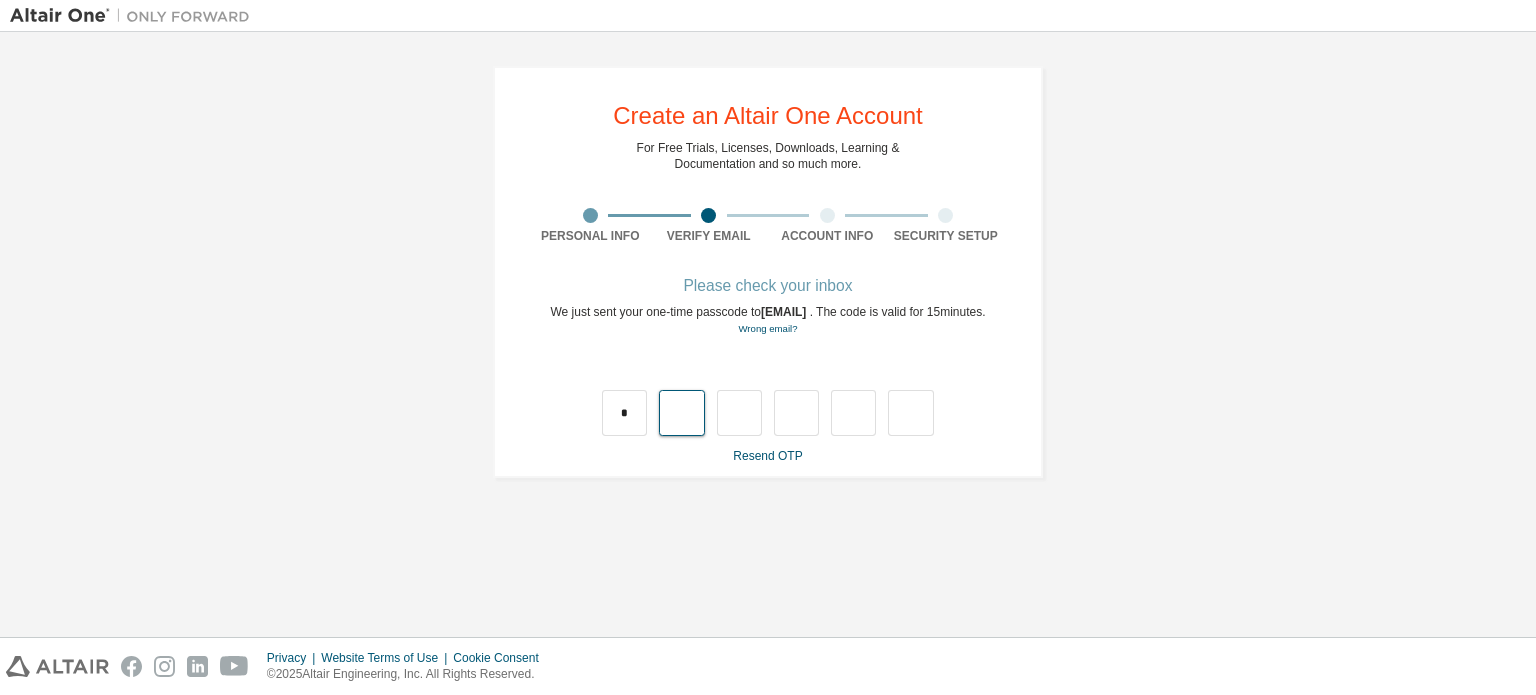 type on "*" 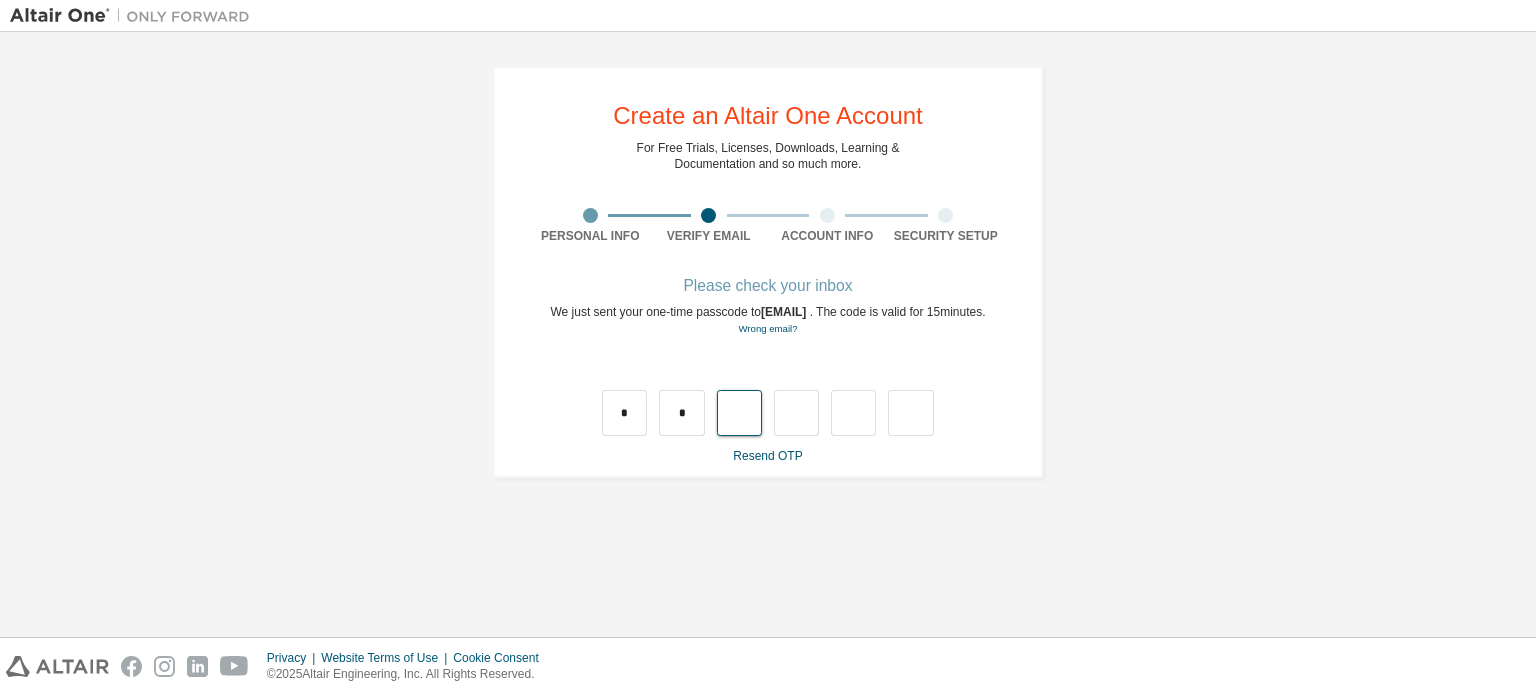 type on "*" 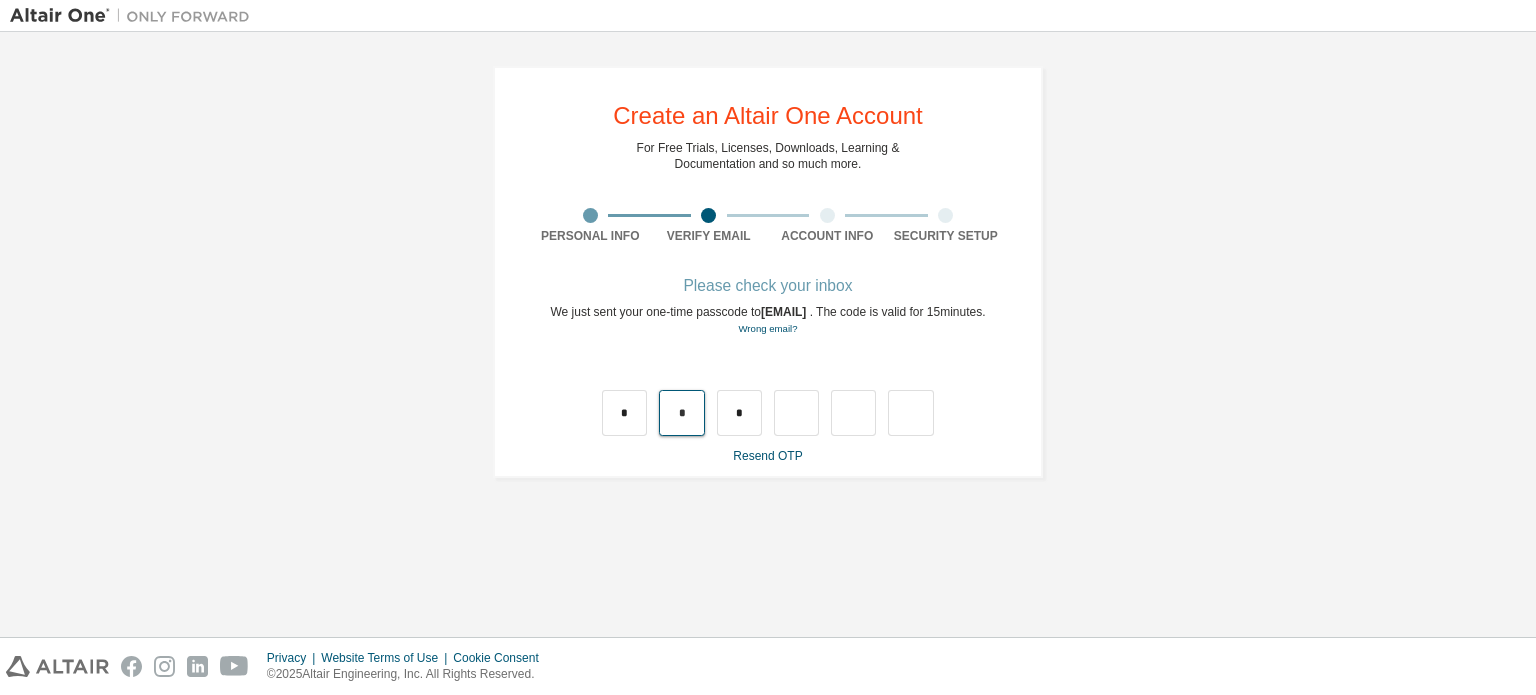 type on "*" 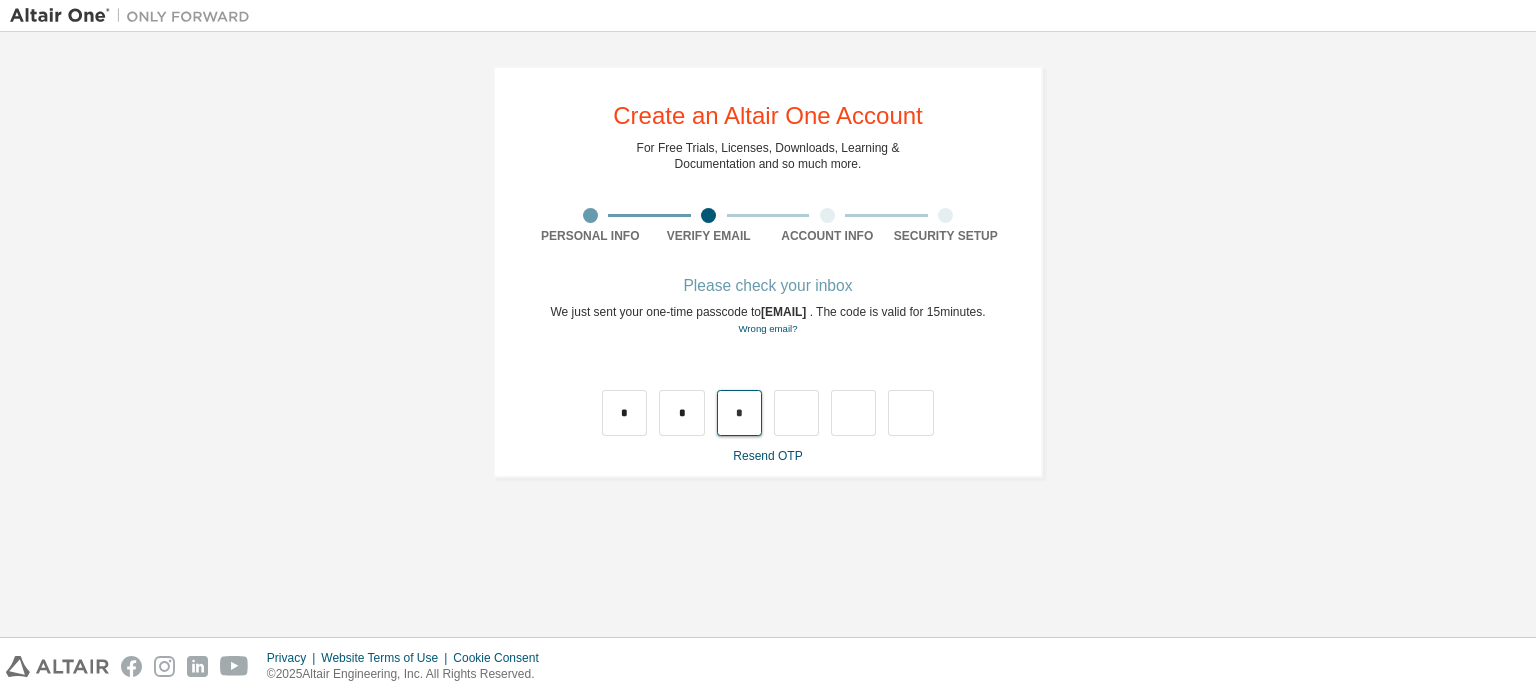 type on "*" 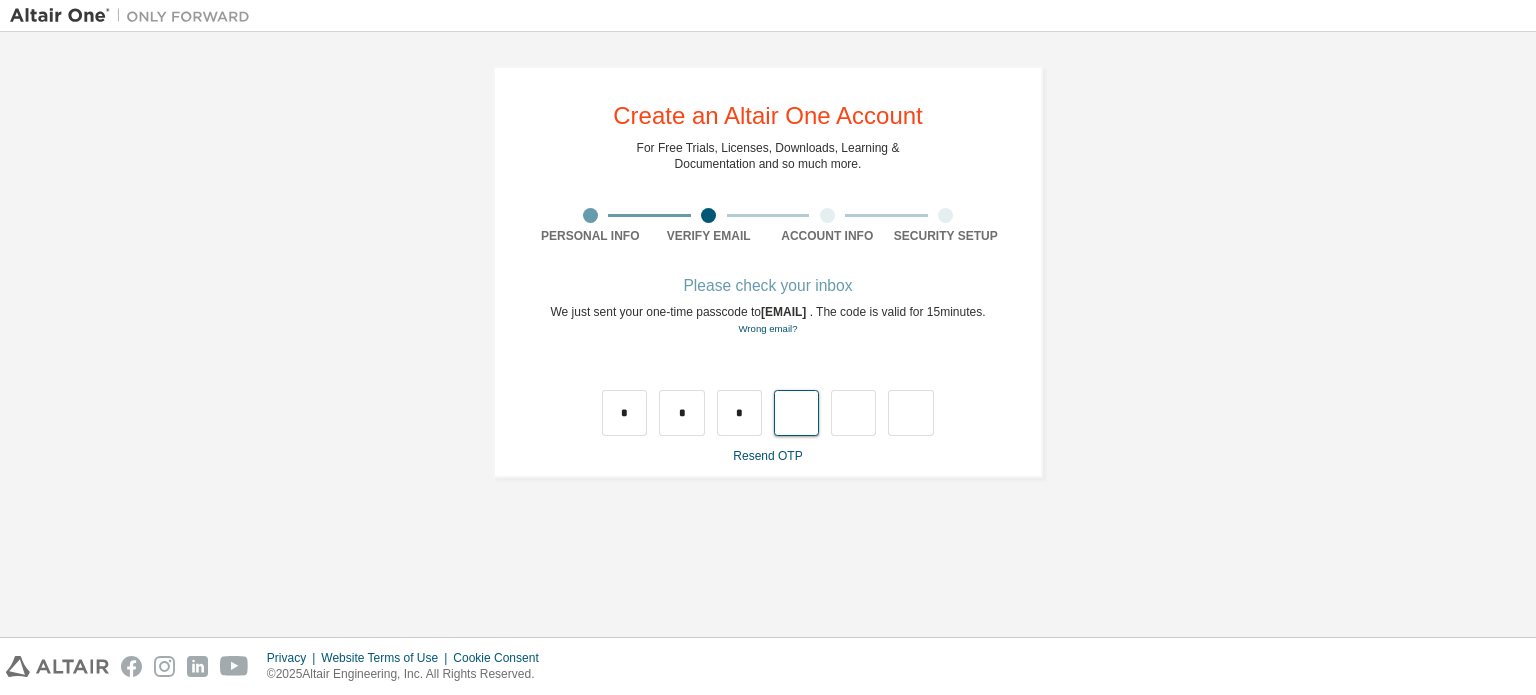 type on "*" 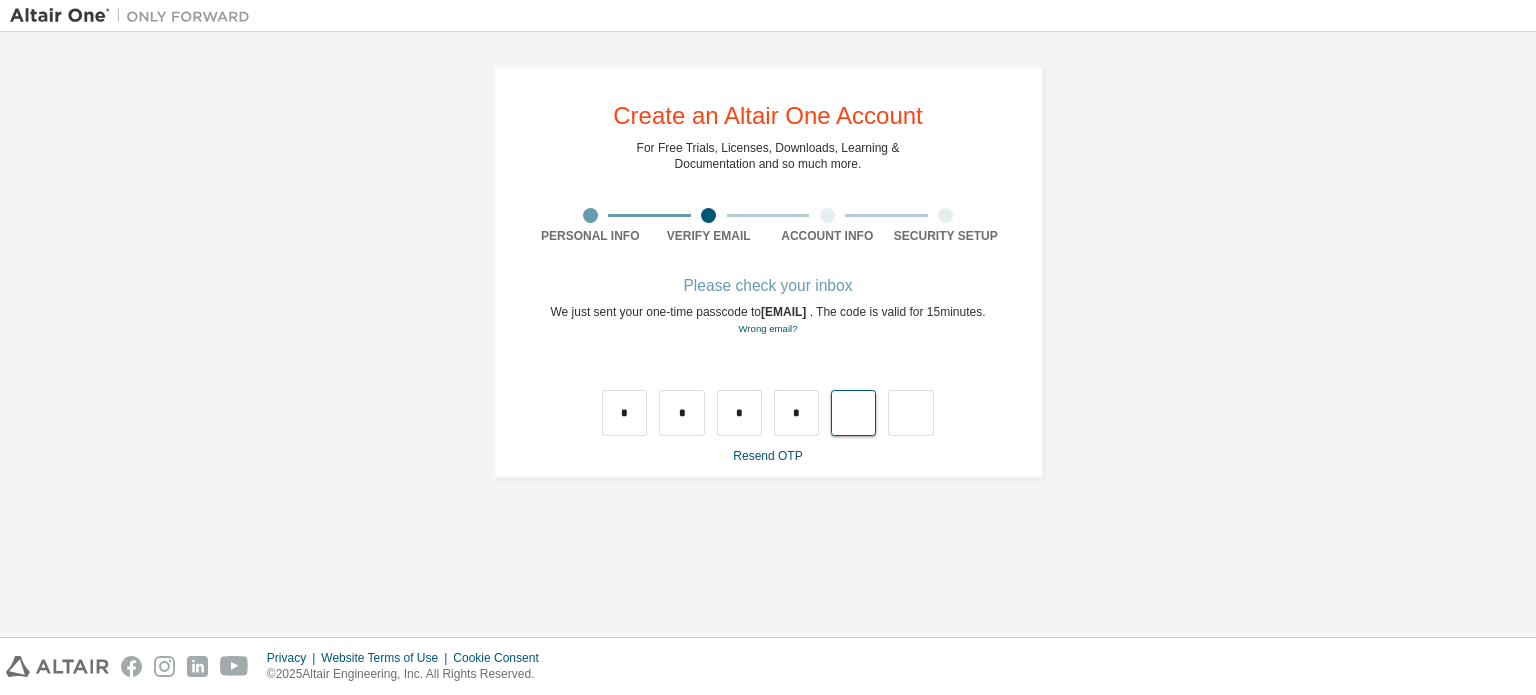 type on "*" 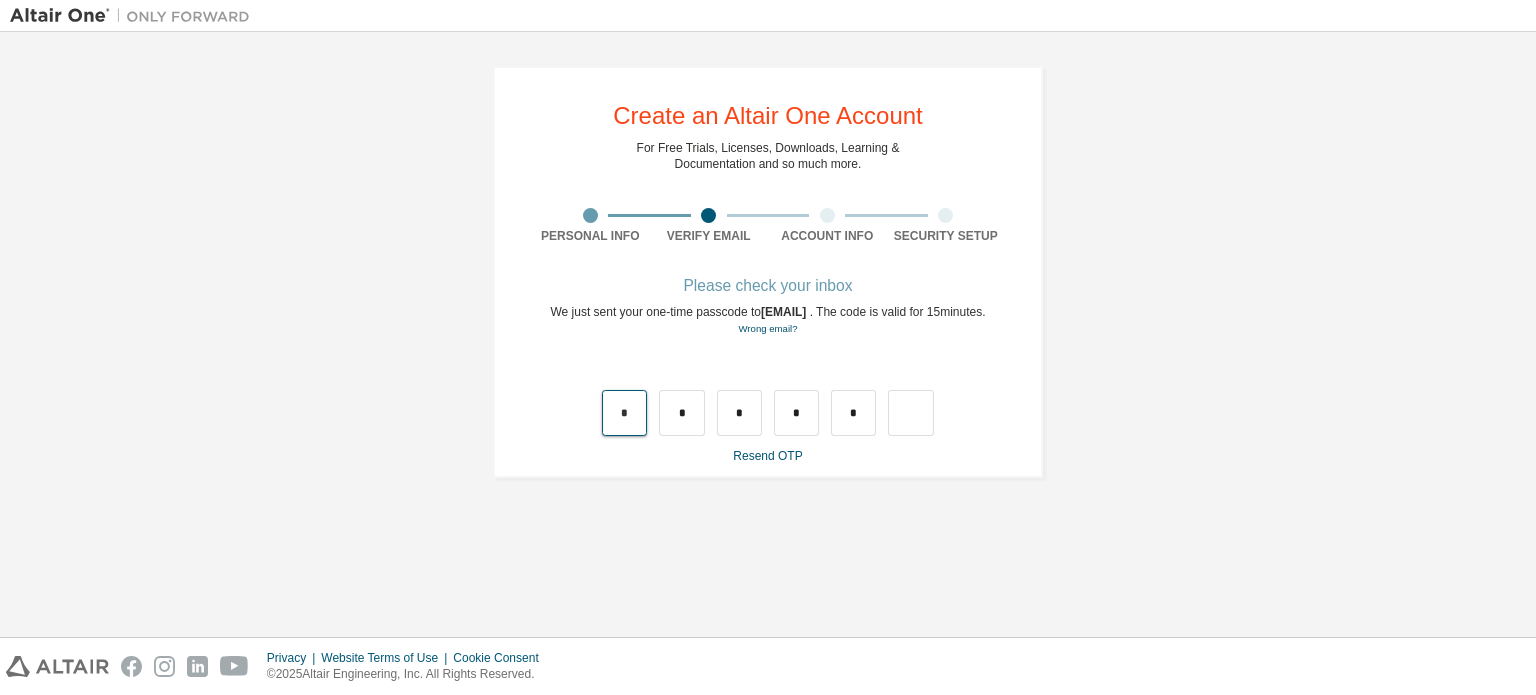 click on "*" at bounding box center (624, 413) 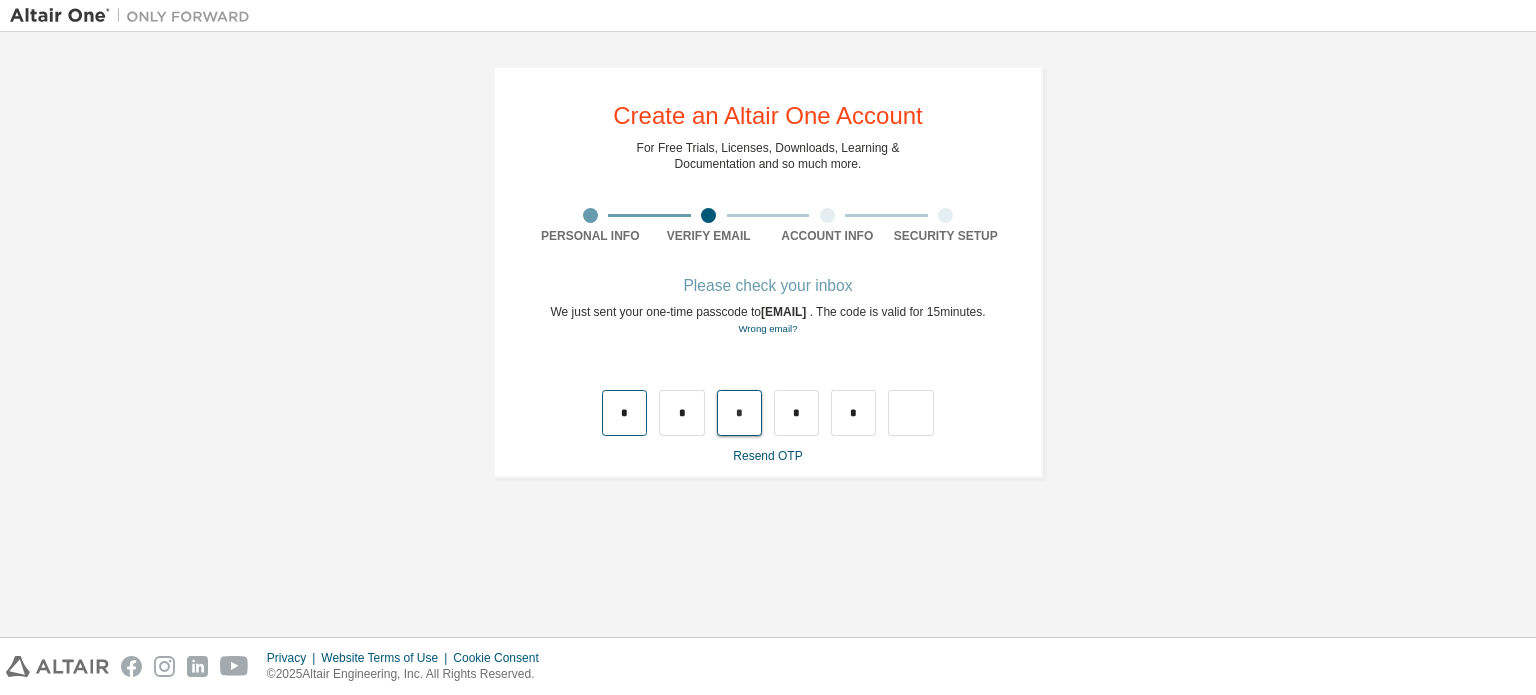type on "*" 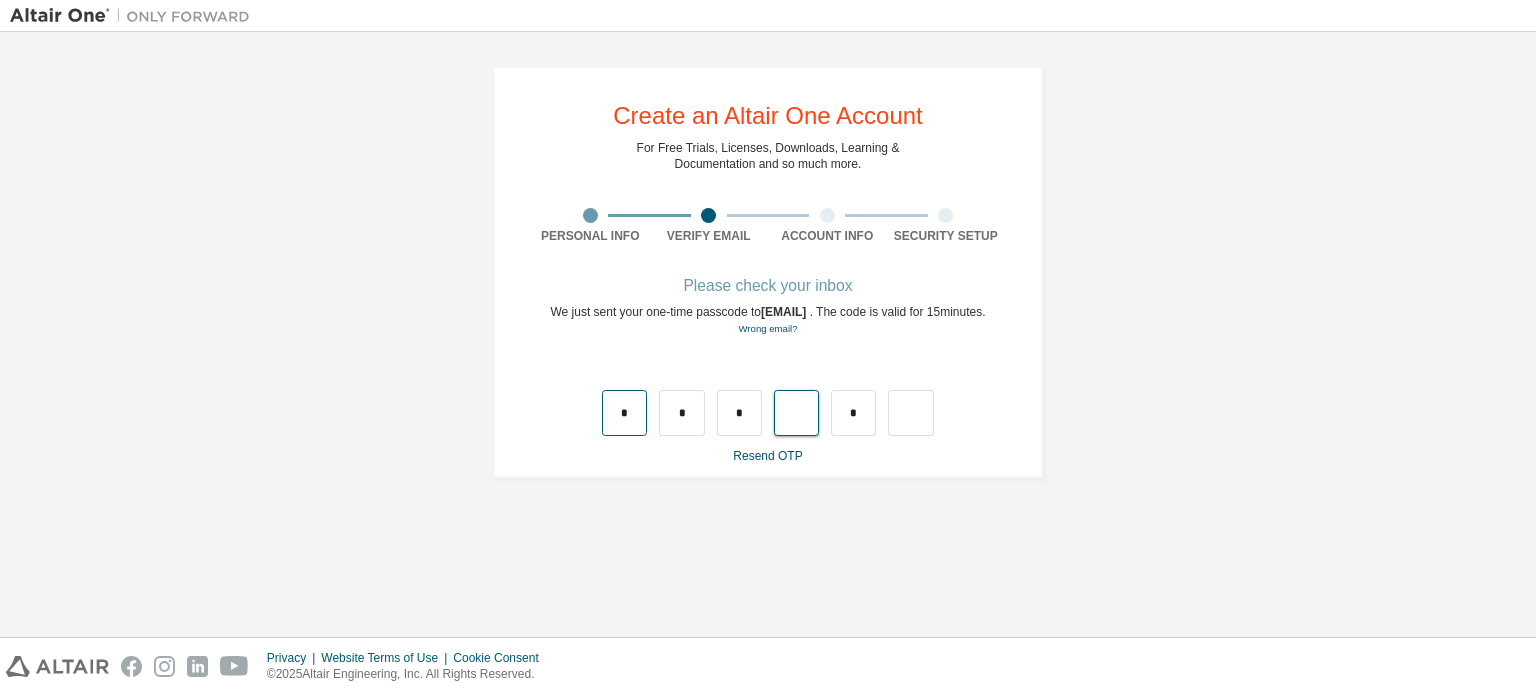 type on "*" 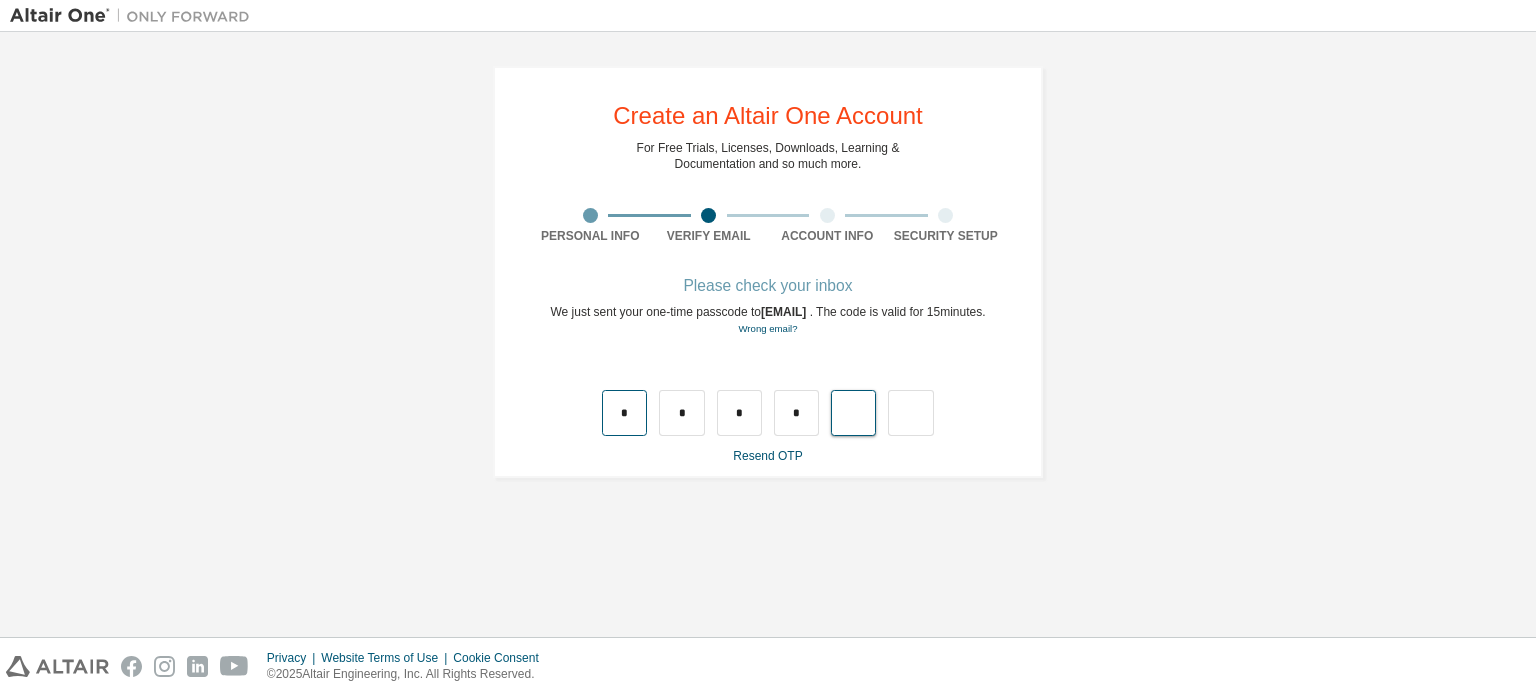 type on "*" 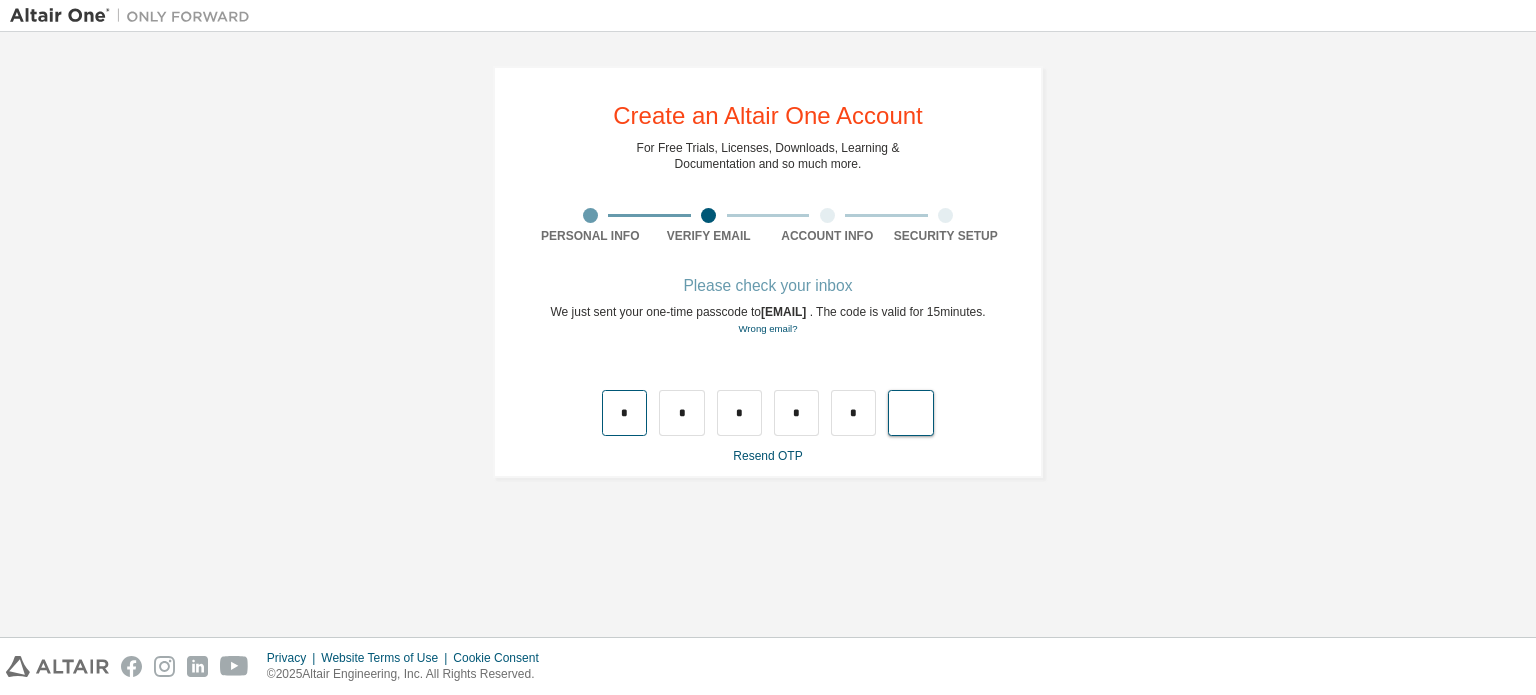 type on "*" 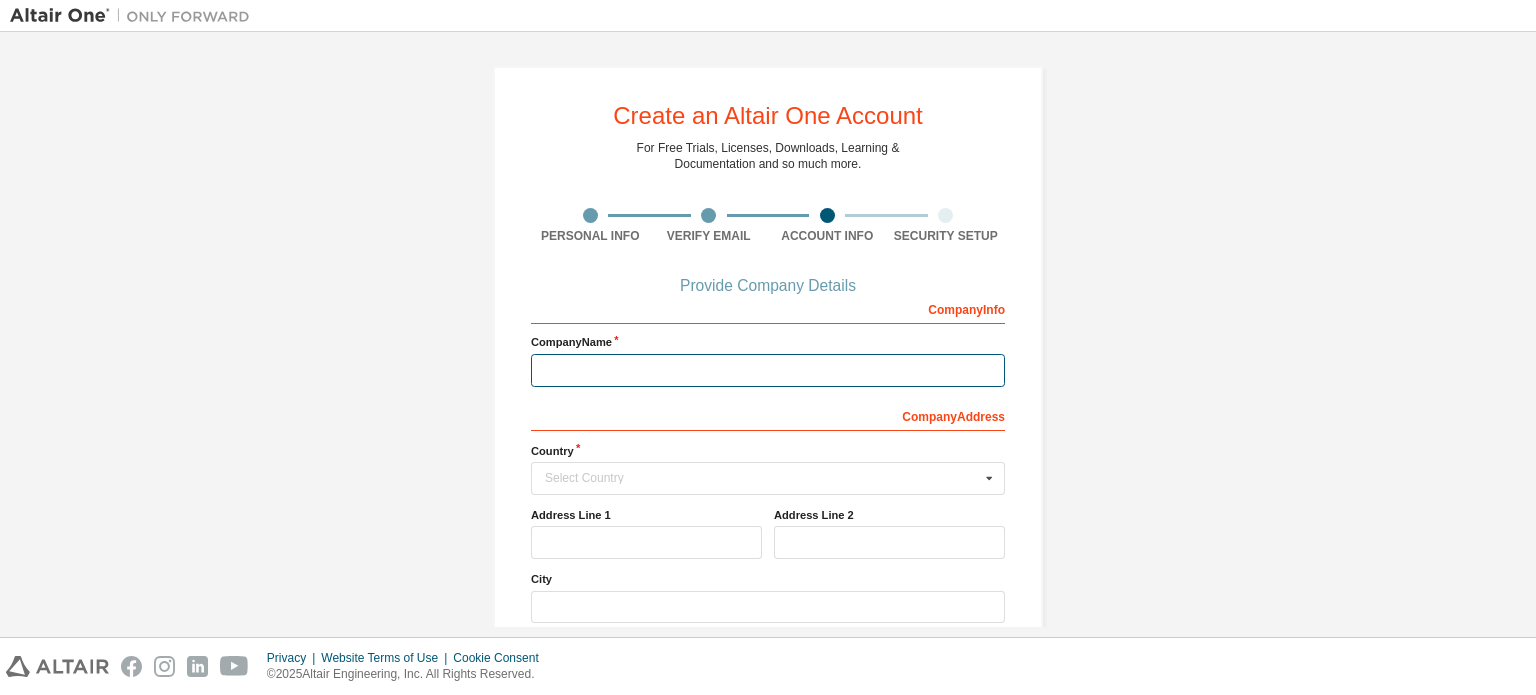 click at bounding box center (768, 370) 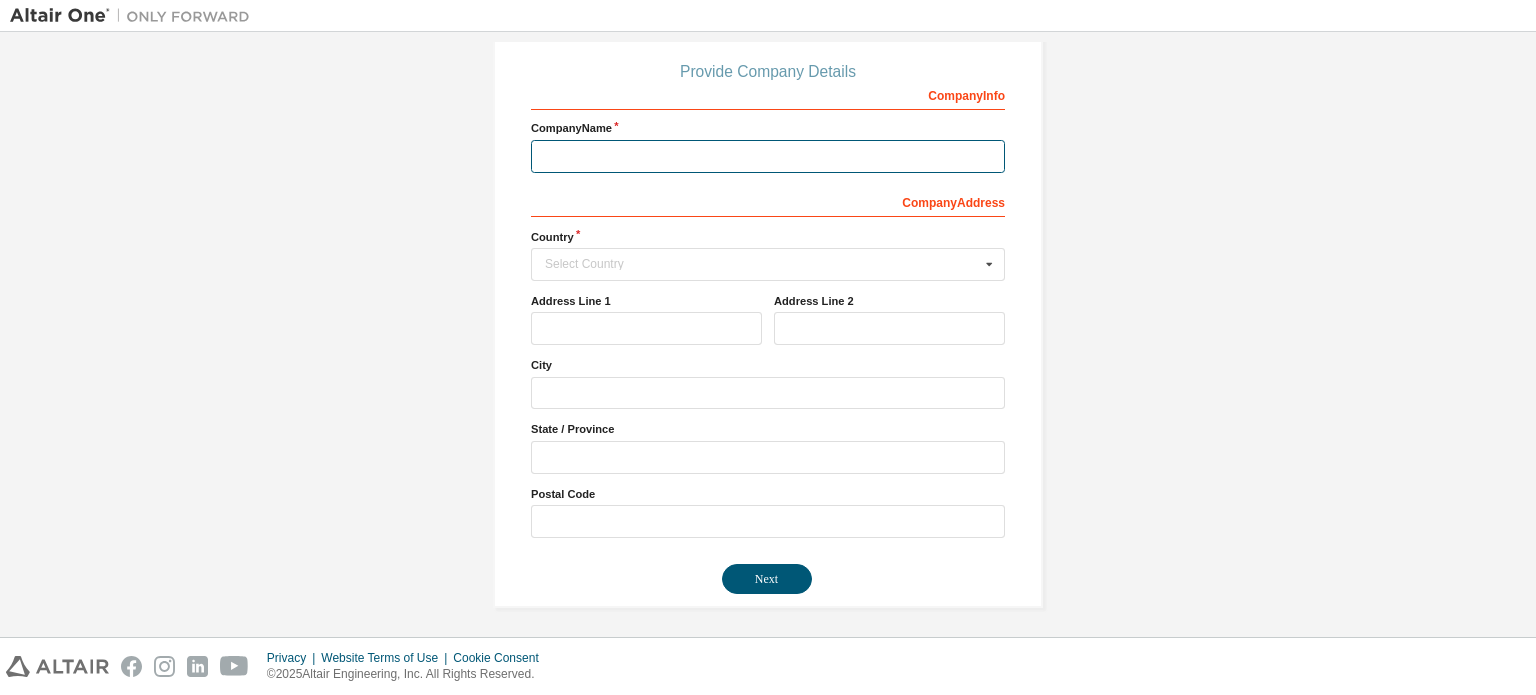 scroll, scrollTop: 0, scrollLeft: 0, axis: both 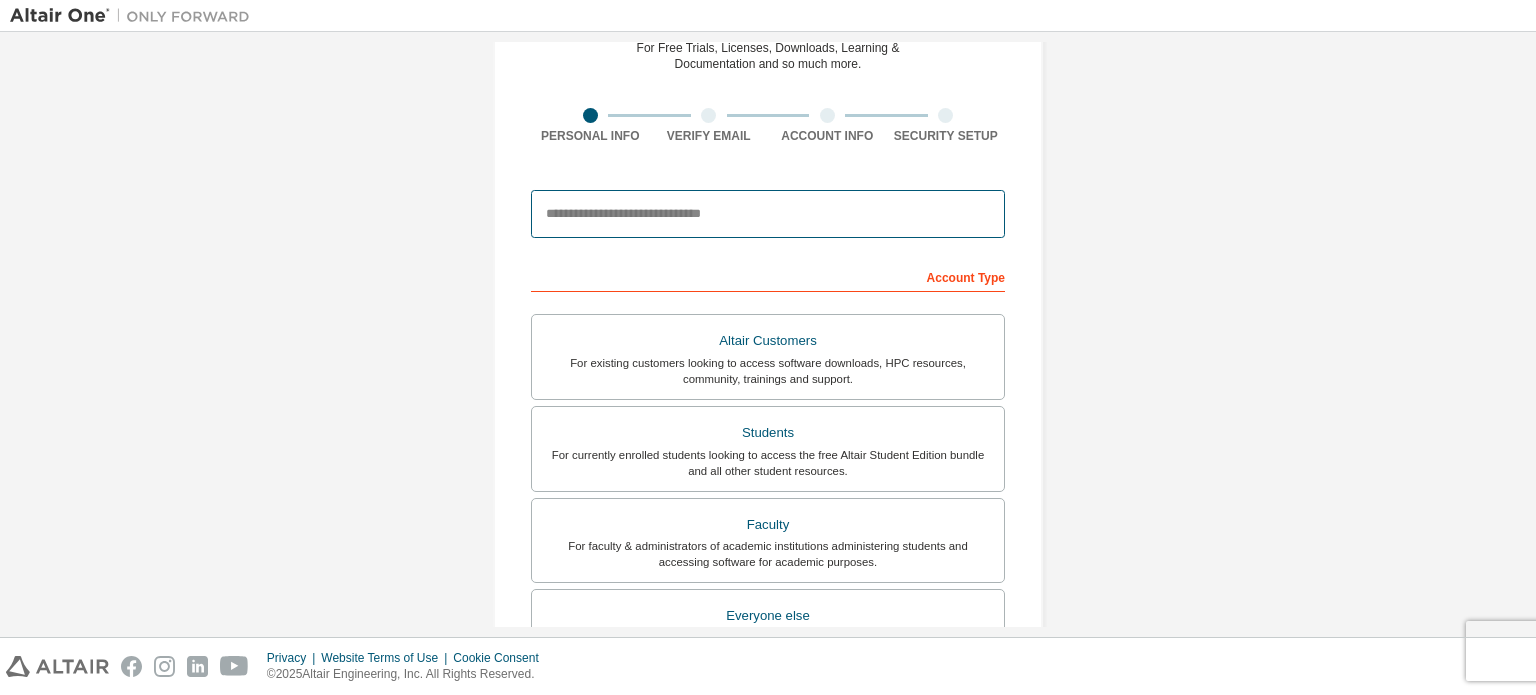 click at bounding box center (768, 214) 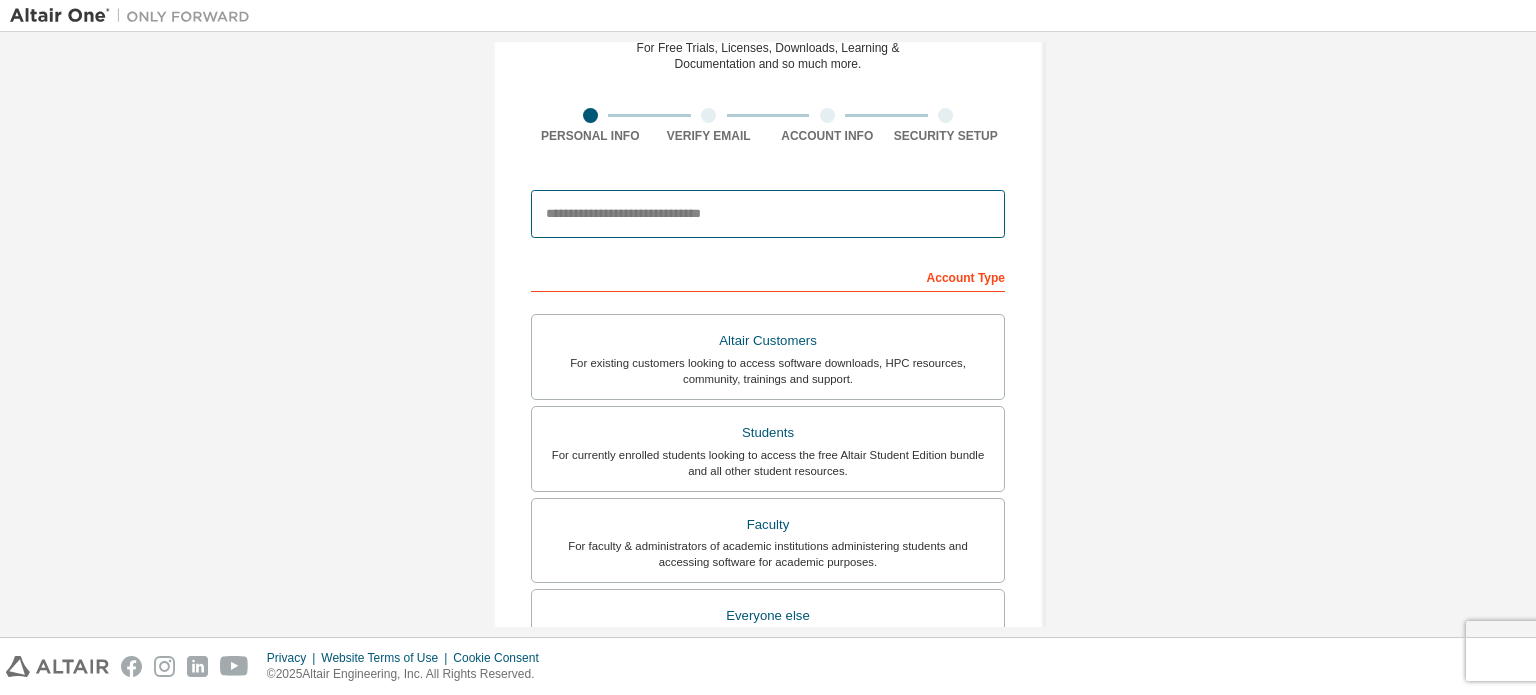 type on "**********" 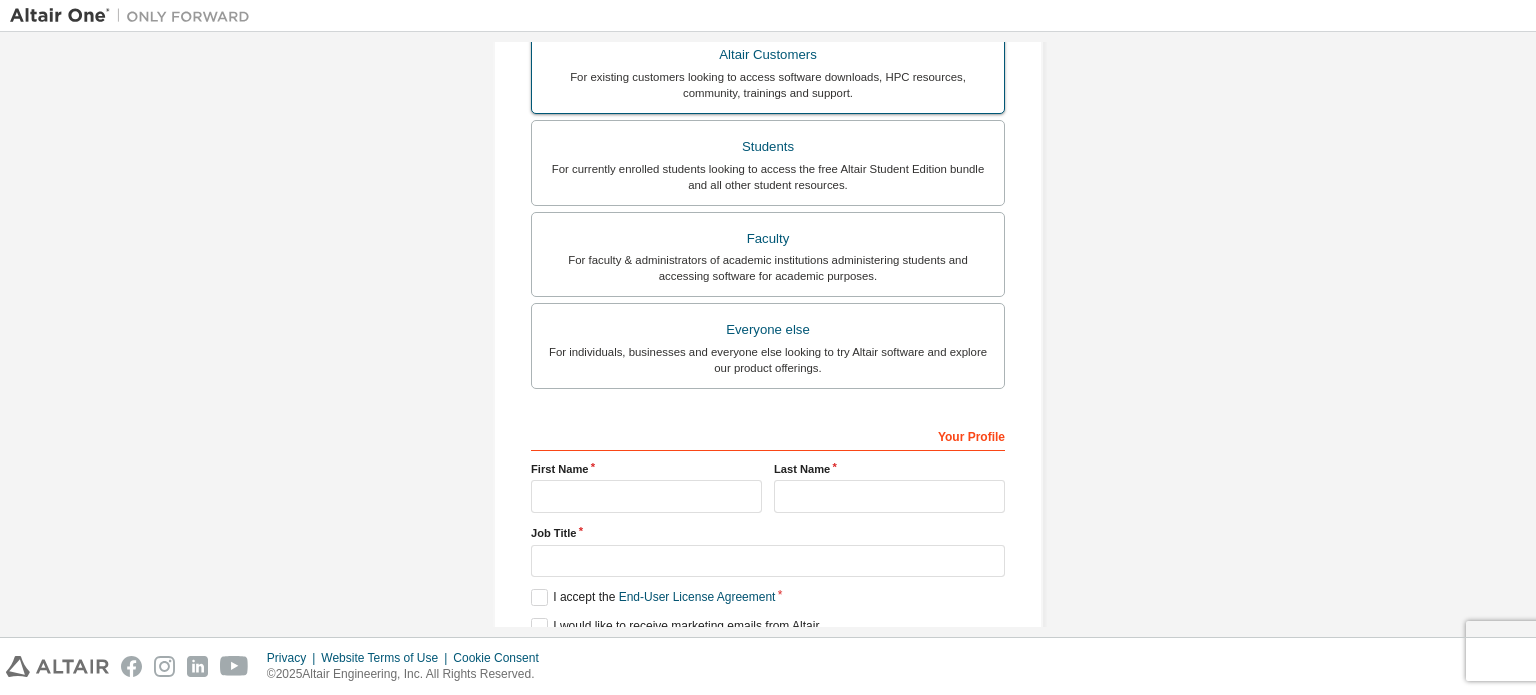 scroll, scrollTop: 392, scrollLeft: 0, axis: vertical 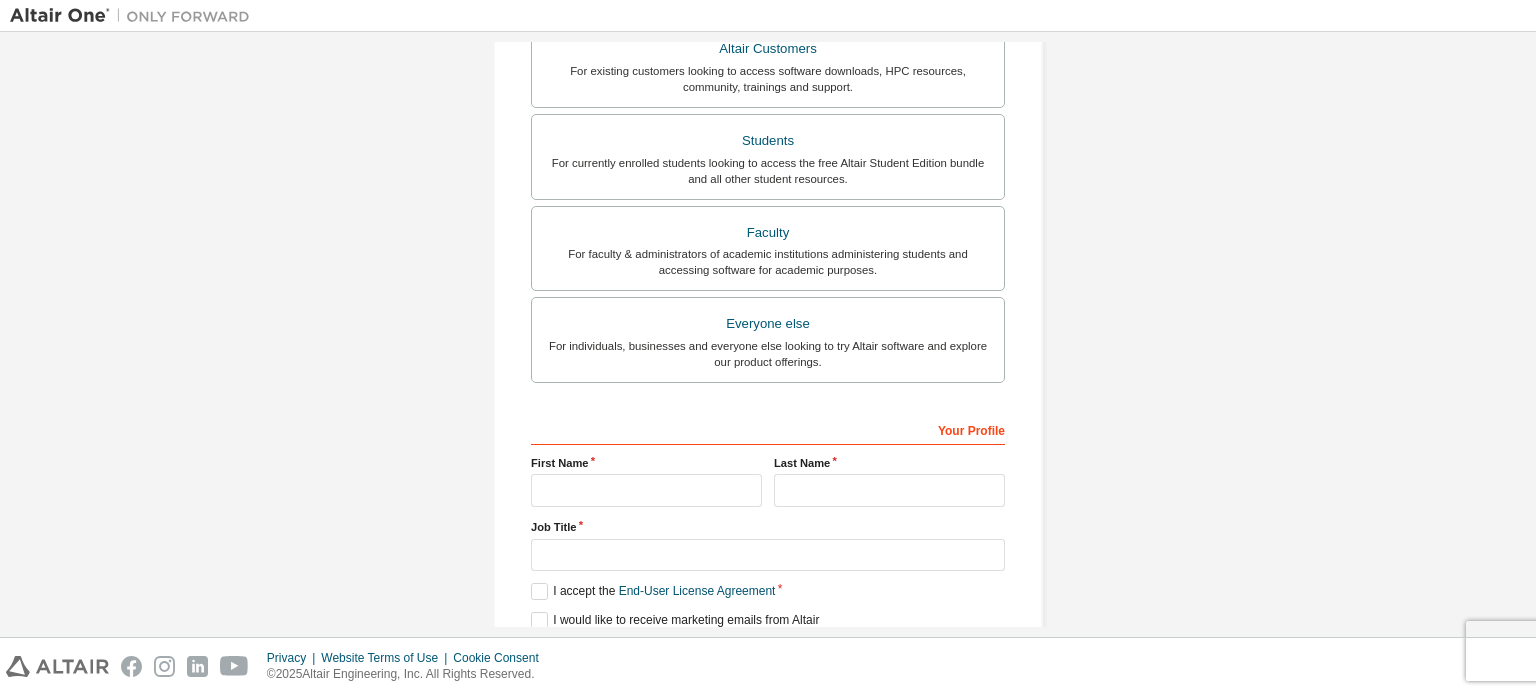 click on "Your Profile First Name Last Name Job Title Please provide State/Province to help us route sales and support resources to you more efficiently. I accept the    End-User License Agreement I would like to receive marketing emails from Altair Next" at bounding box center (768, 542) 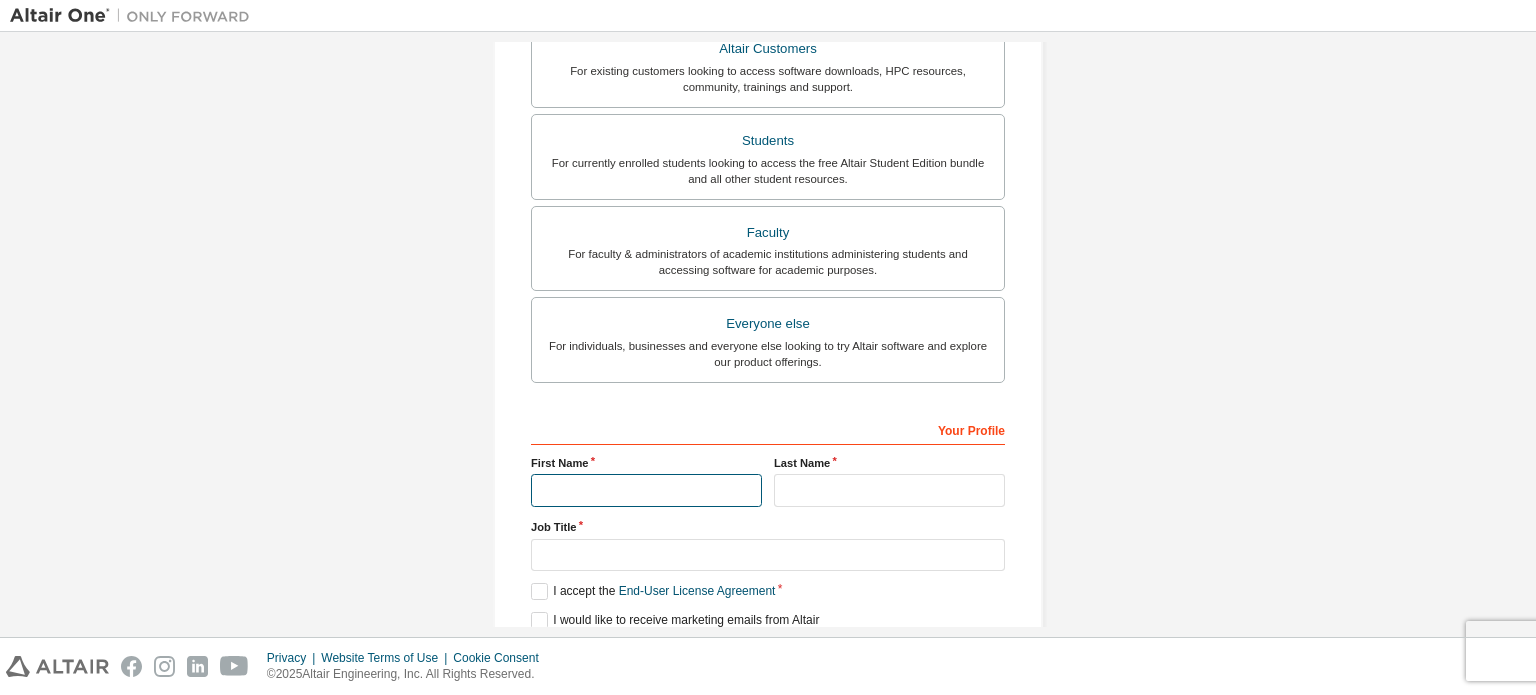 click at bounding box center (646, 490) 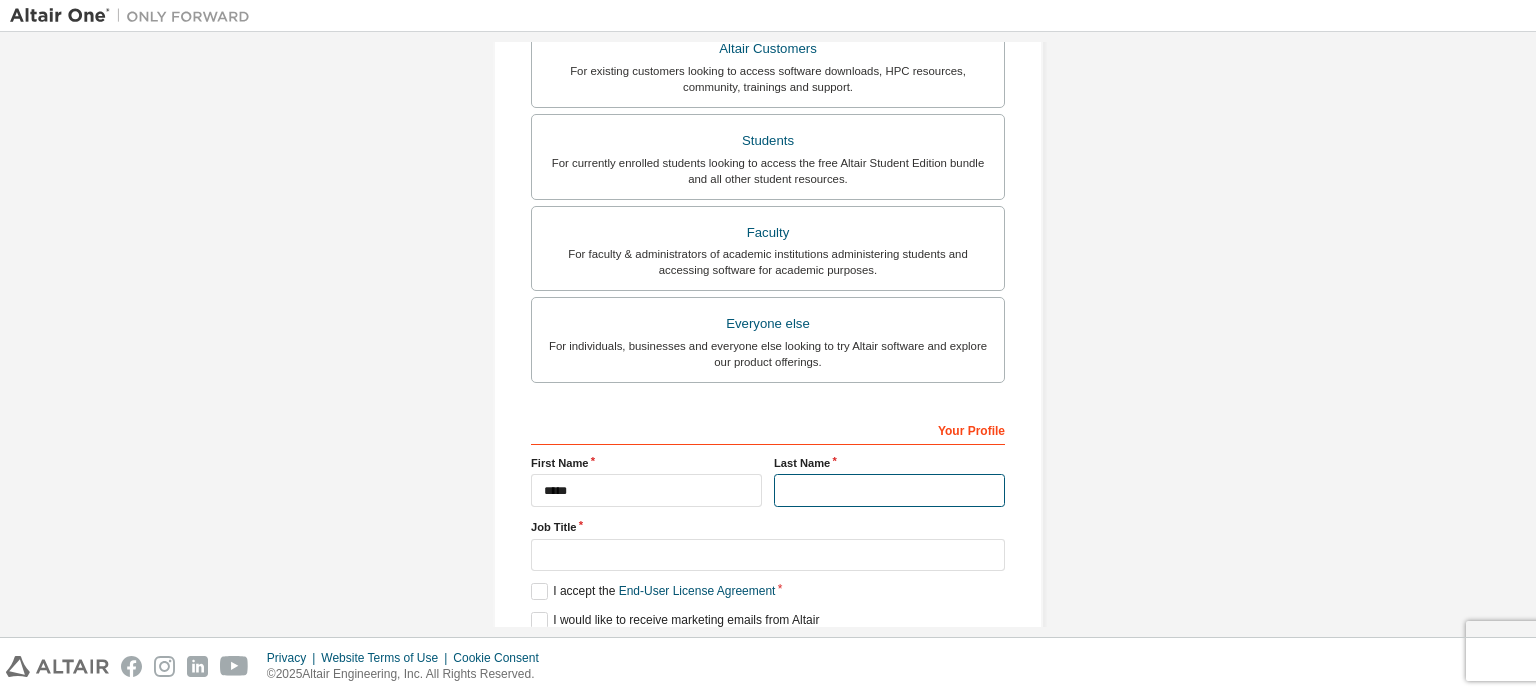 click at bounding box center (889, 490) 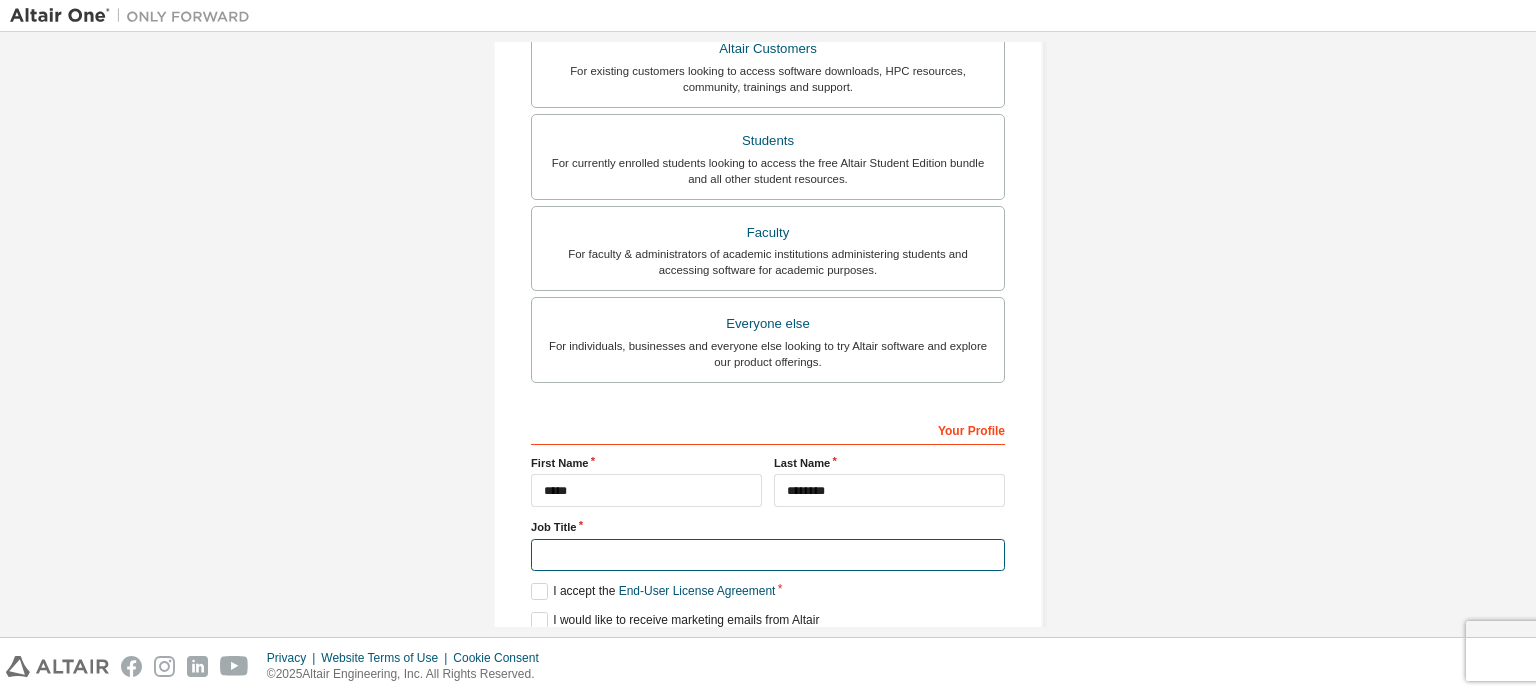 click at bounding box center [768, 555] 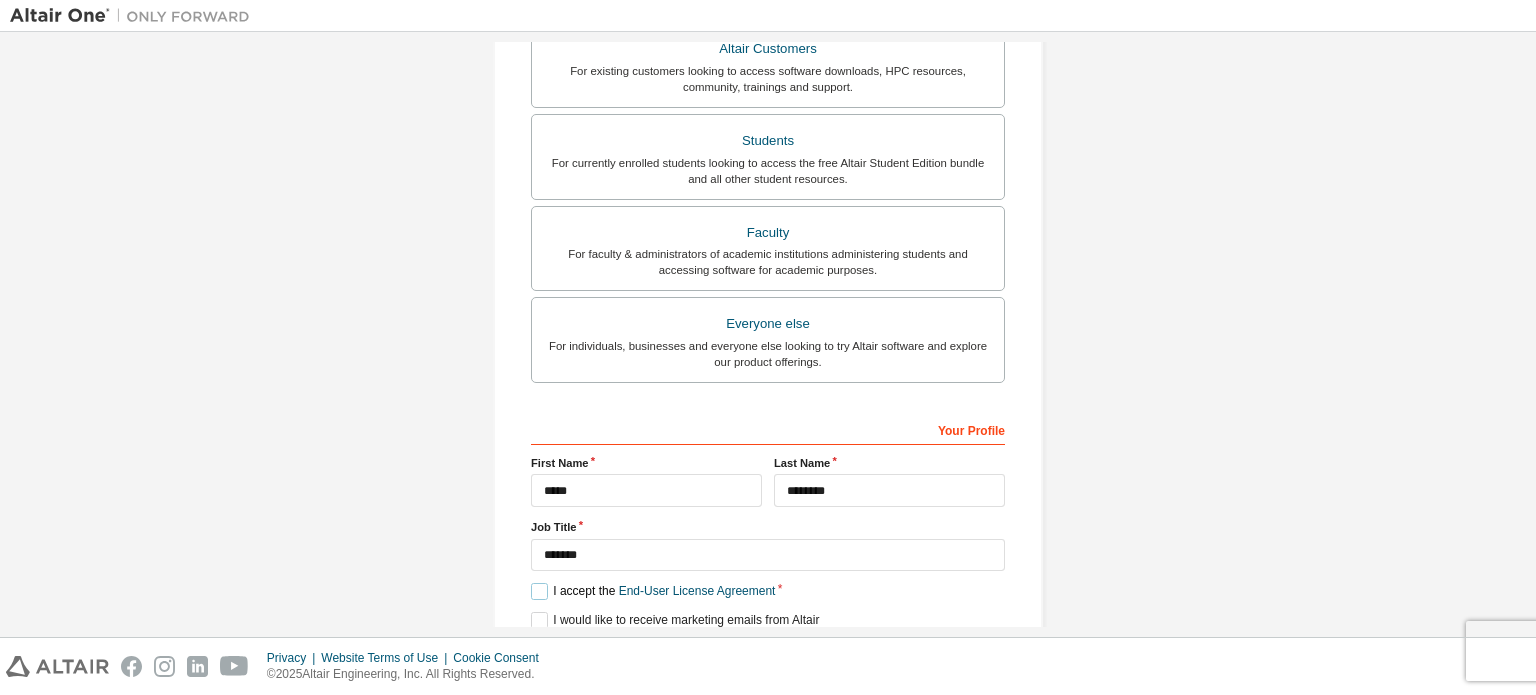 click on "I accept the    End-User License Agreement" at bounding box center (653, 591) 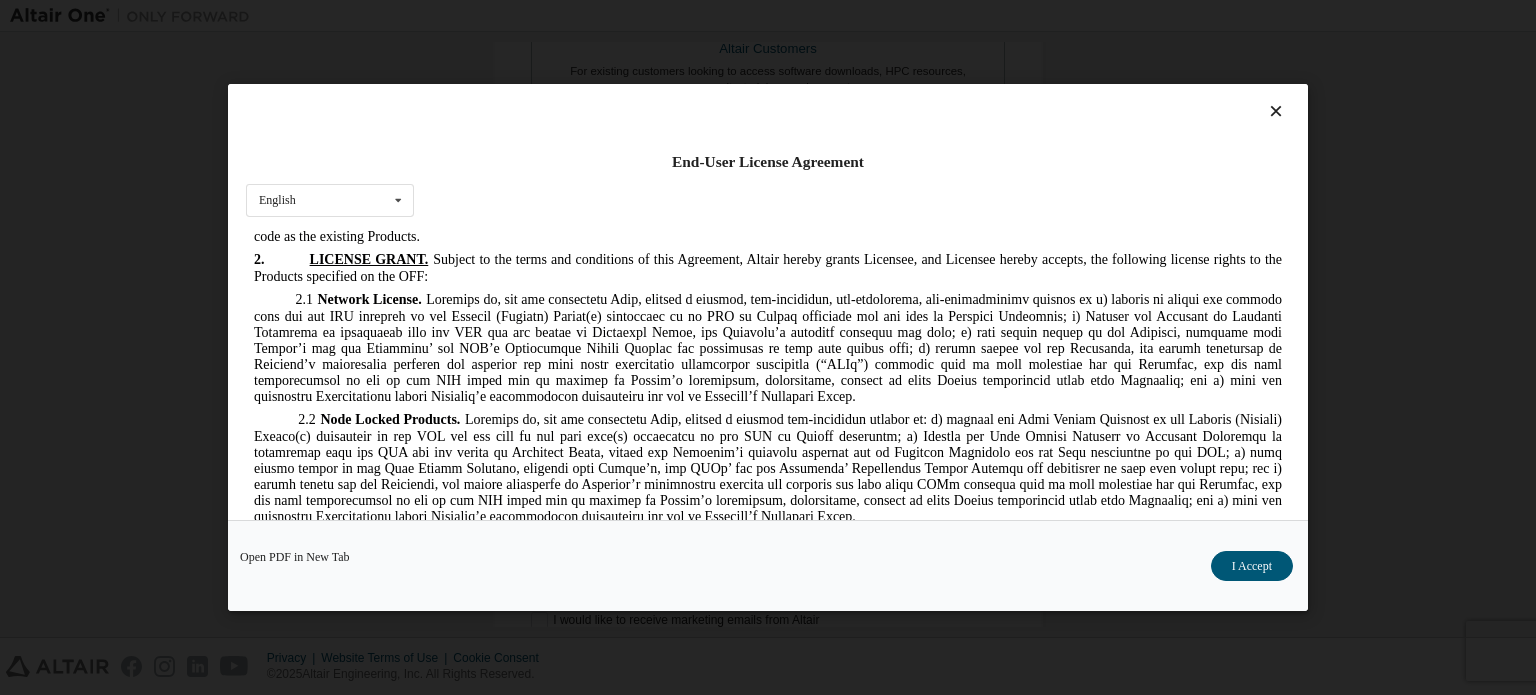 scroll, scrollTop: 1788, scrollLeft: 0, axis: vertical 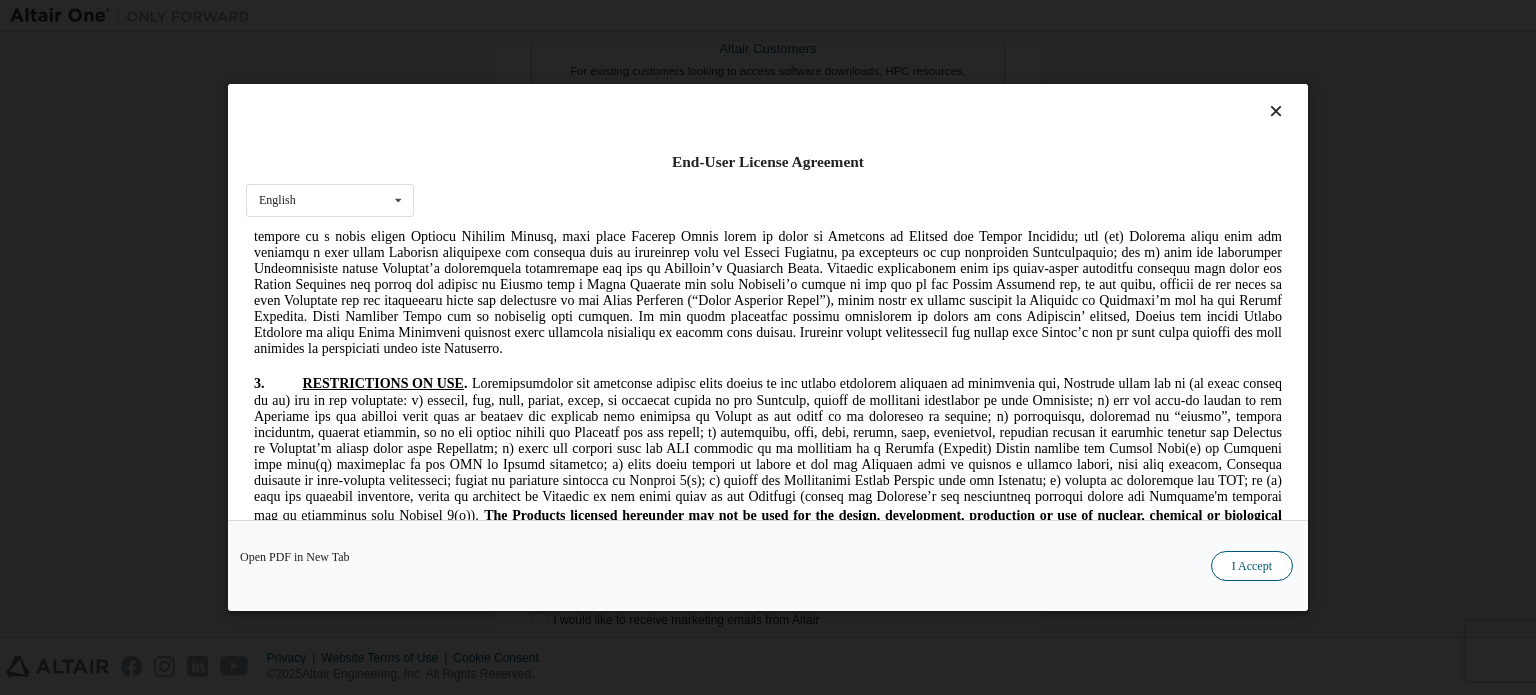 click on "I Accept" at bounding box center (1252, 566) 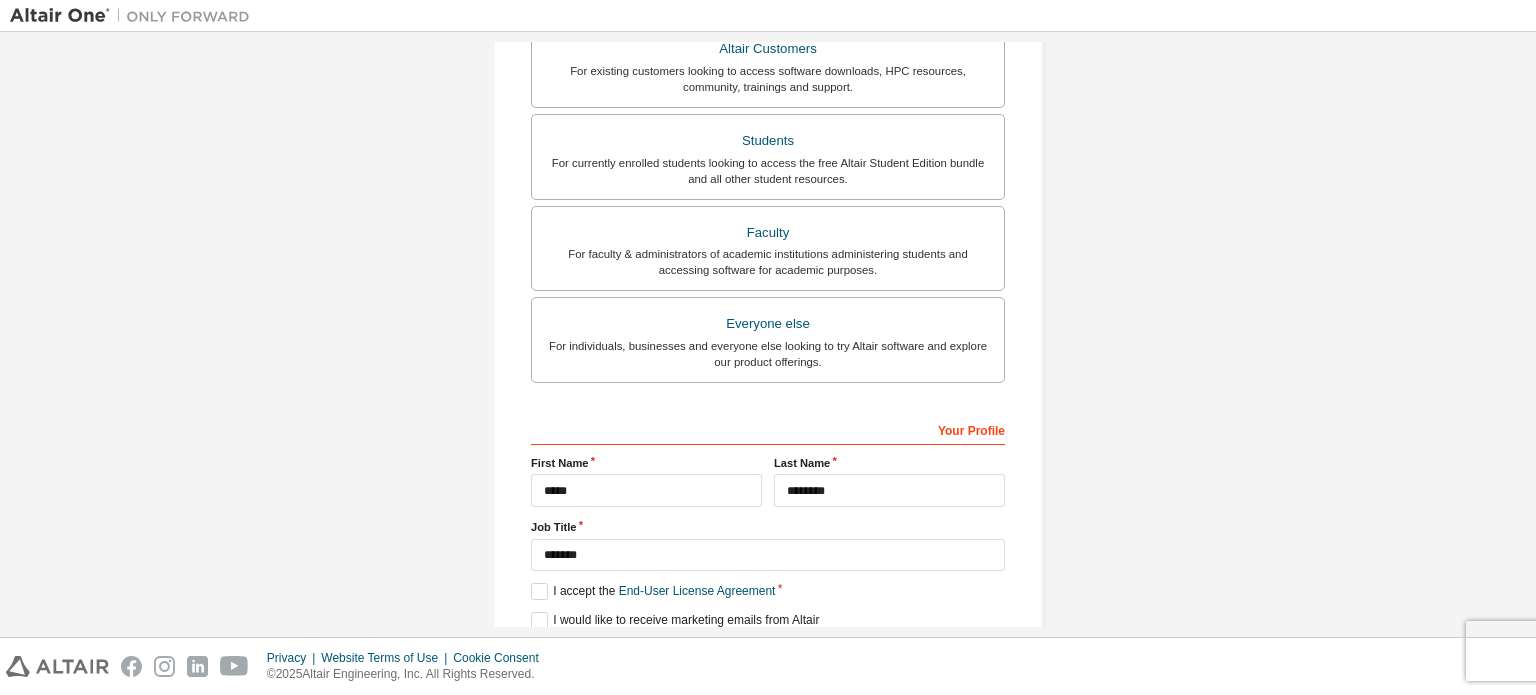 scroll, scrollTop: 469, scrollLeft: 0, axis: vertical 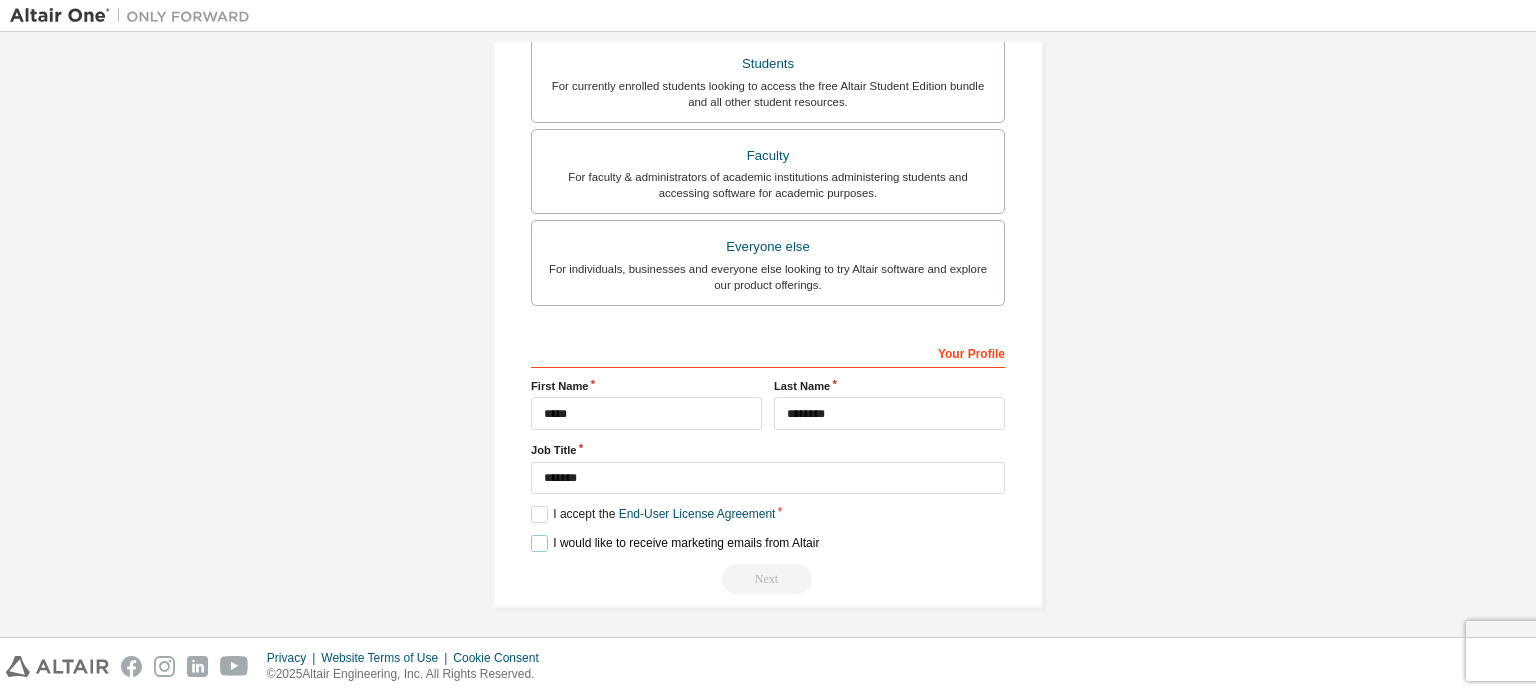 click on "I would like to receive marketing emails from Altair" at bounding box center [675, 543] 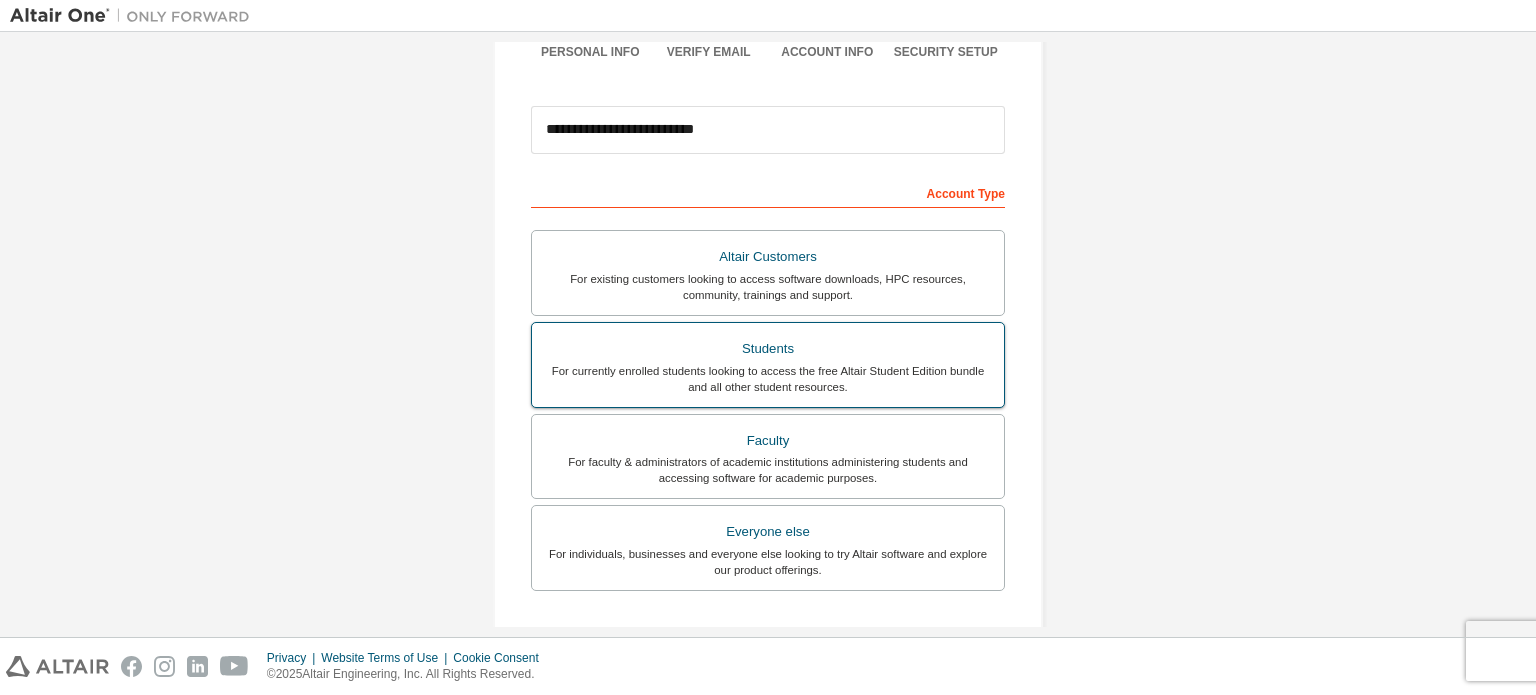 scroll, scrollTop: 182, scrollLeft: 0, axis: vertical 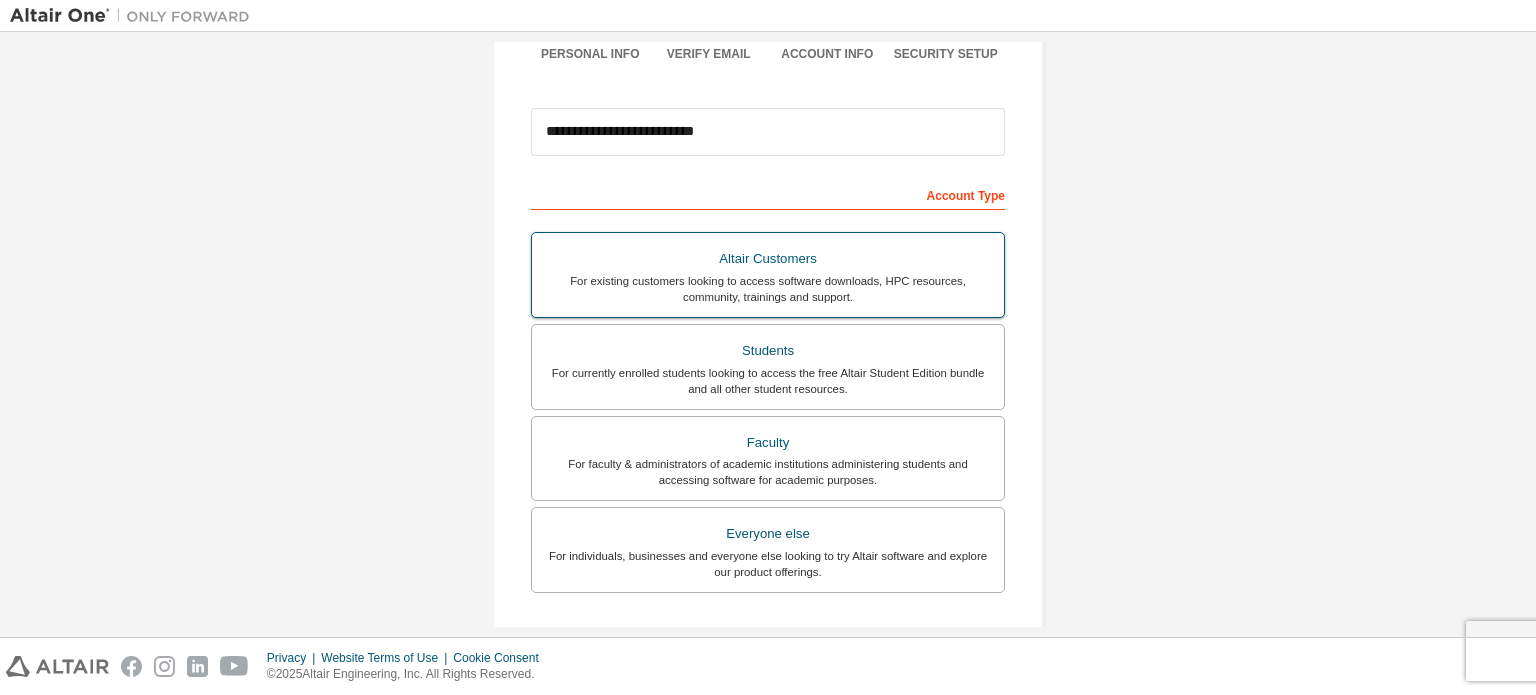click on "For existing customers looking to access software downloads, HPC resources, community, trainings and support." at bounding box center [768, 289] 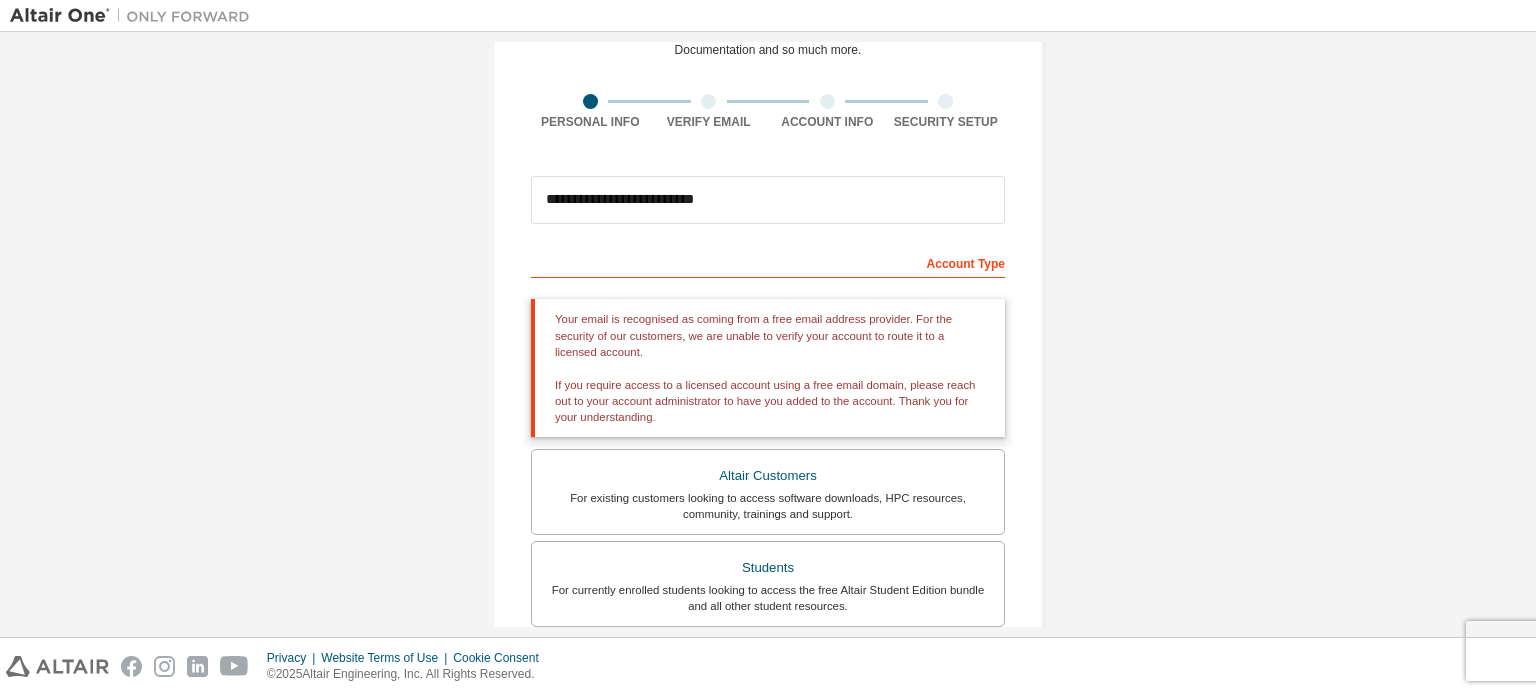 scroll, scrollTop: 112, scrollLeft: 0, axis: vertical 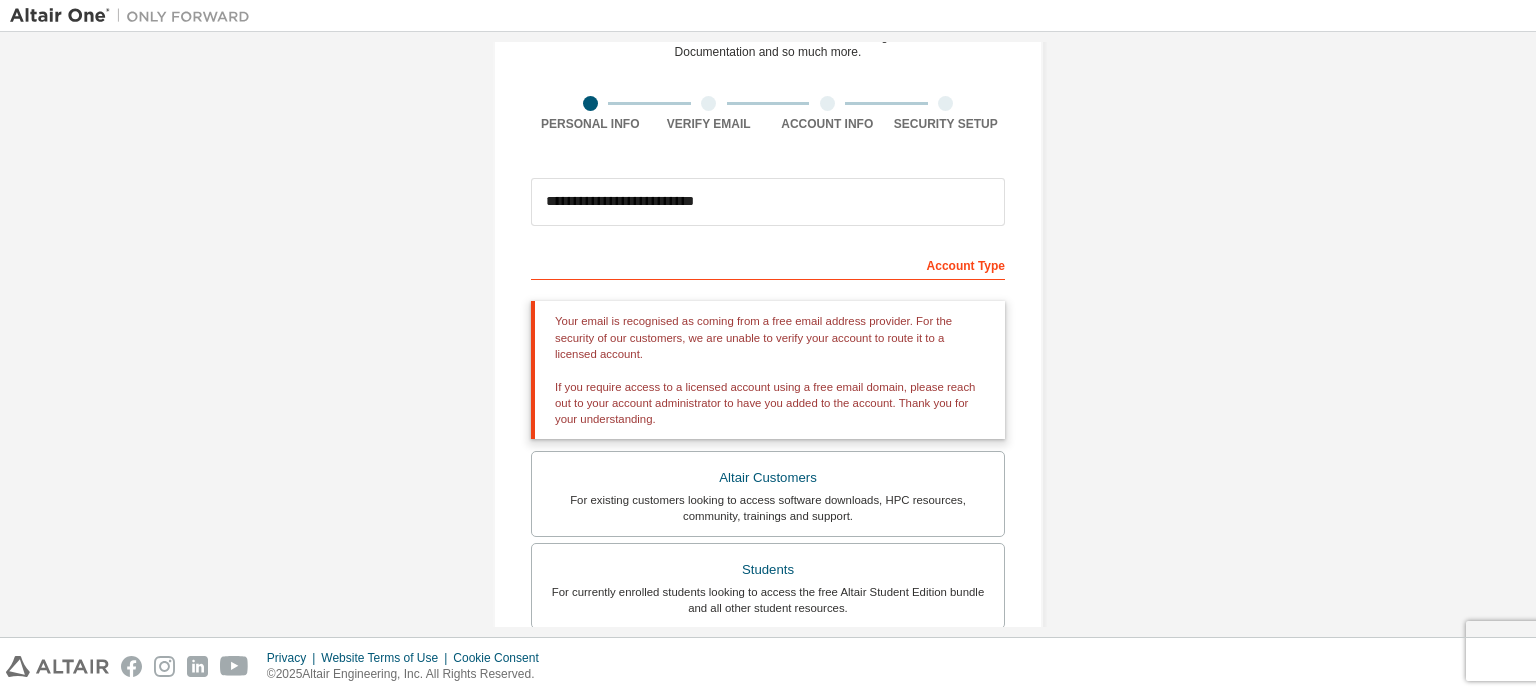 drag, startPoint x: 693, startPoint y: 120, endPoint x: 701, endPoint y: 110, distance: 12.806249 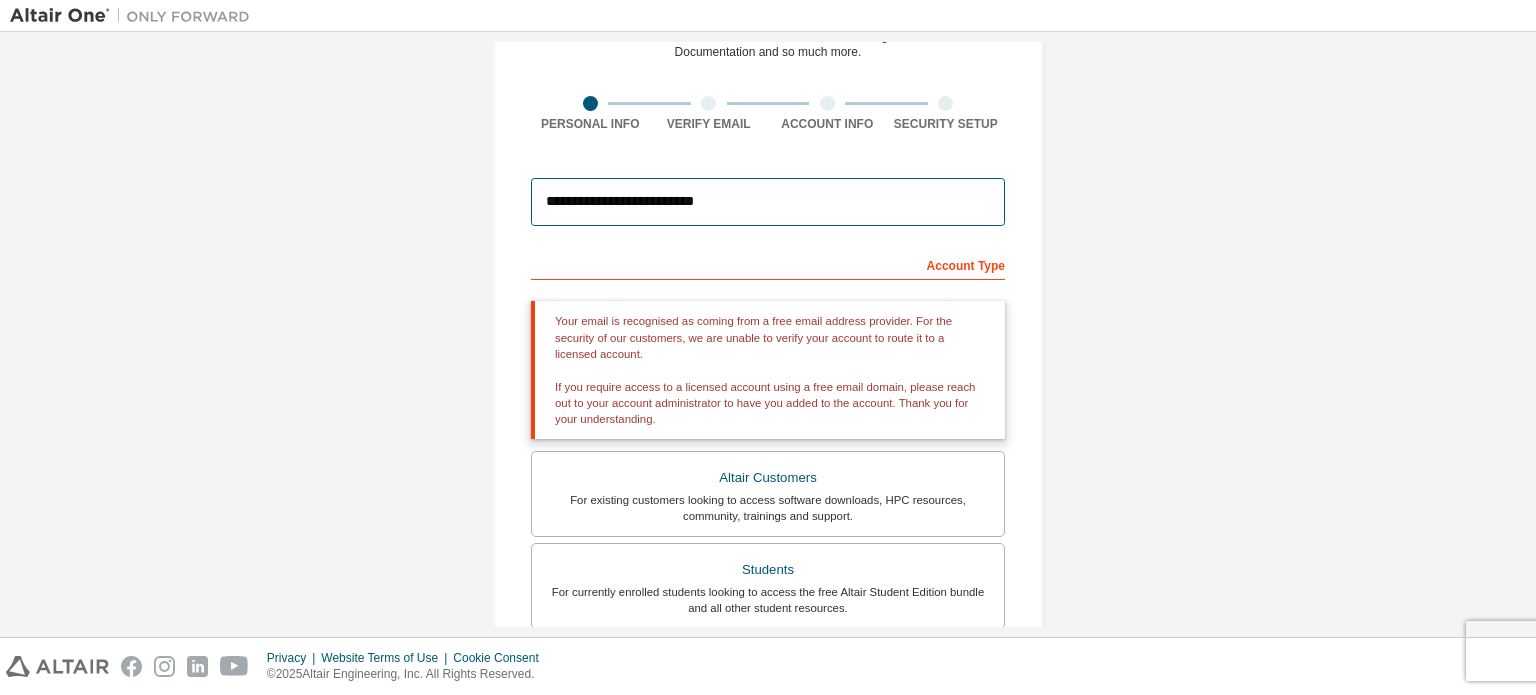 click on "**********" at bounding box center (768, 202) 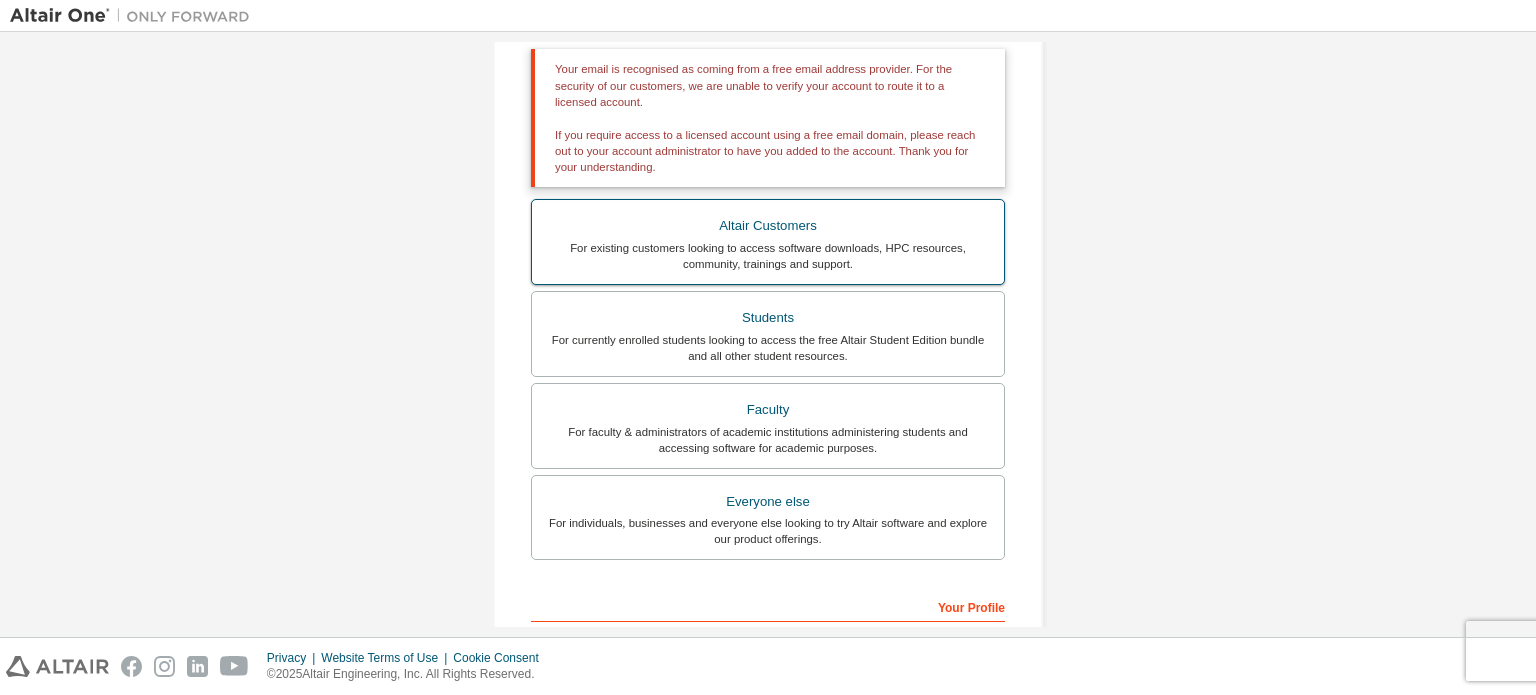 scroll, scrollTop: 363, scrollLeft: 0, axis: vertical 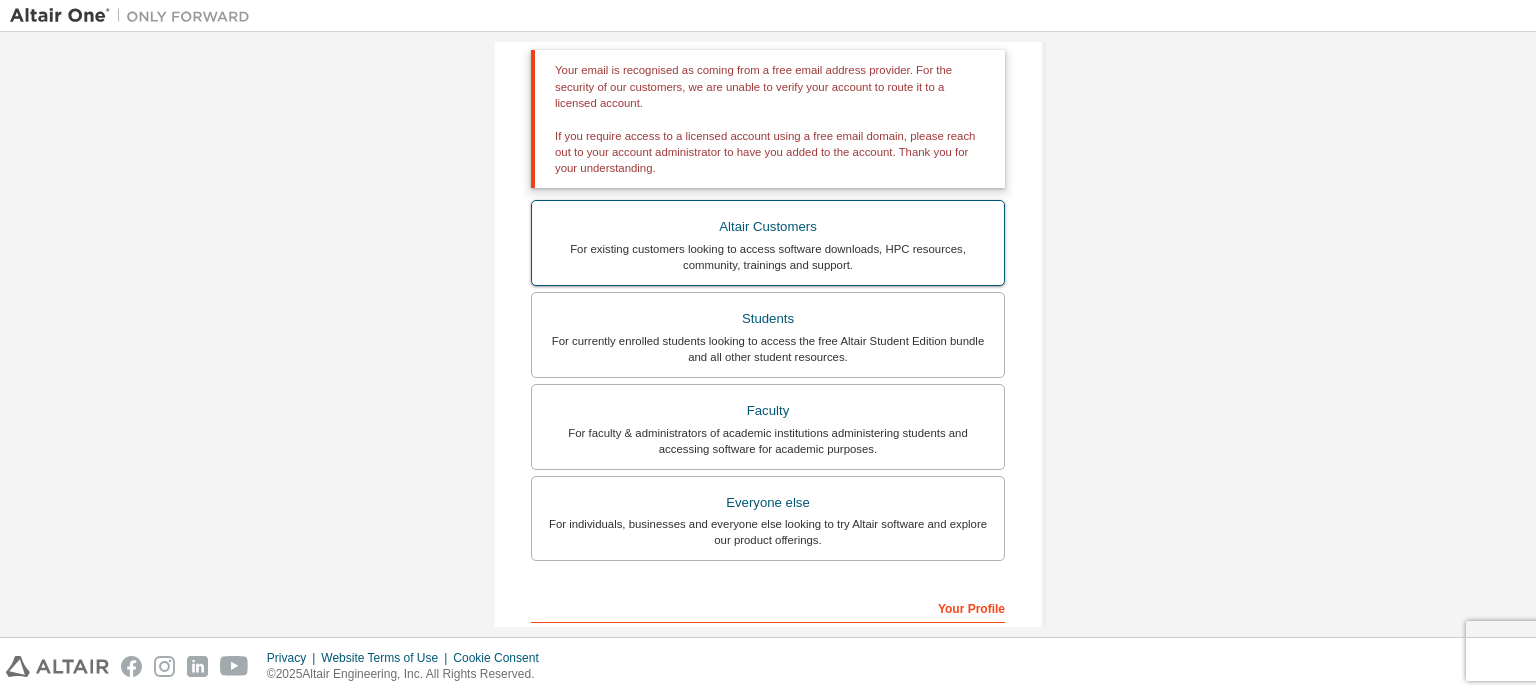 click on "For individuals, businesses and everyone else looking to try Altair software and explore our product offerings." at bounding box center (768, 532) 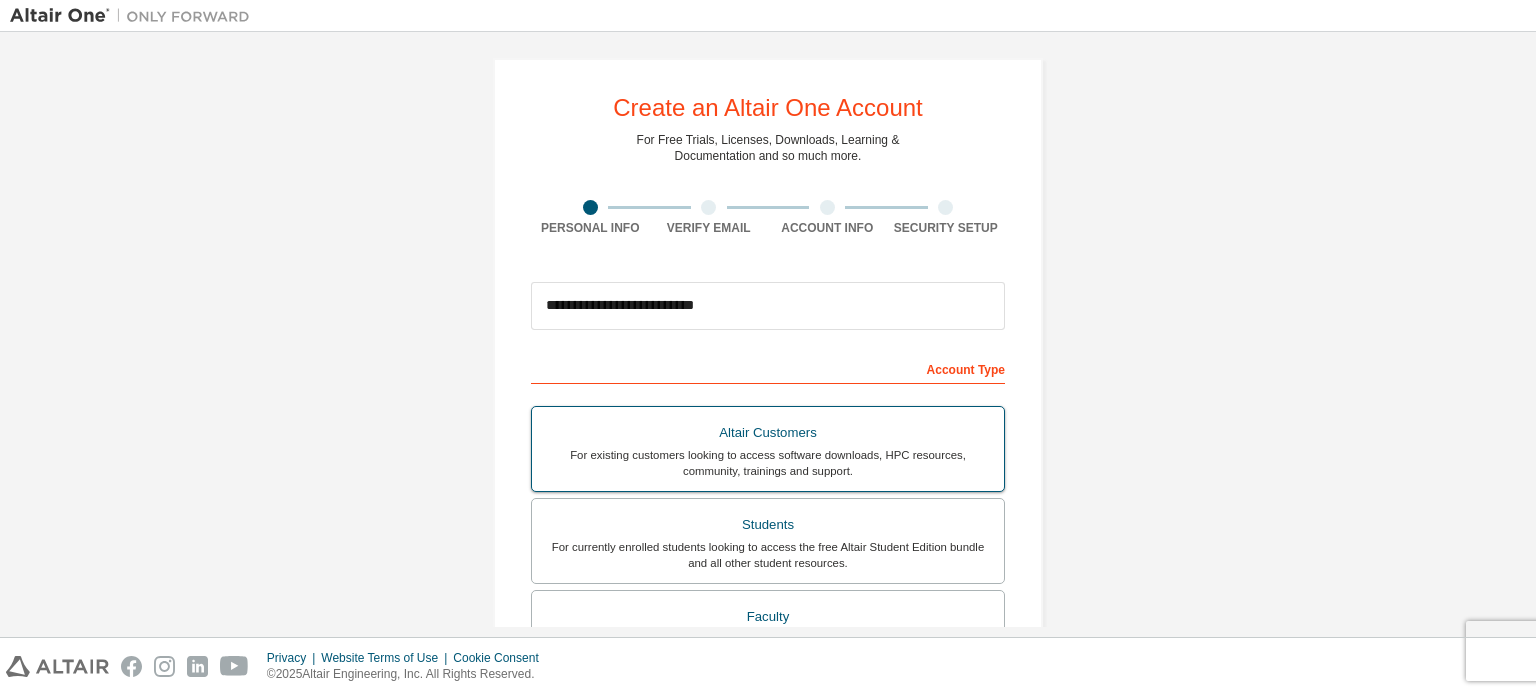 scroll, scrollTop: 0, scrollLeft: 0, axis: both 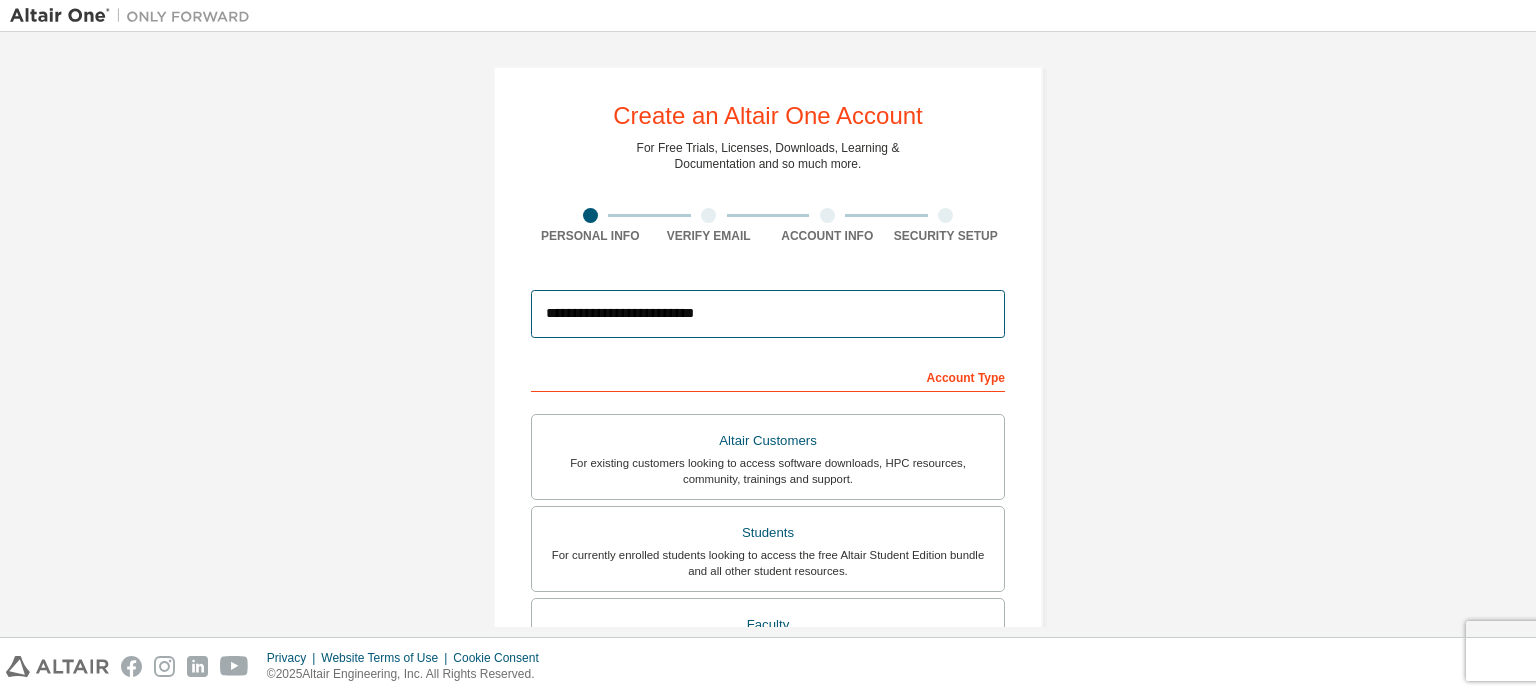 click on "**********" at bounding box center (768, 314) 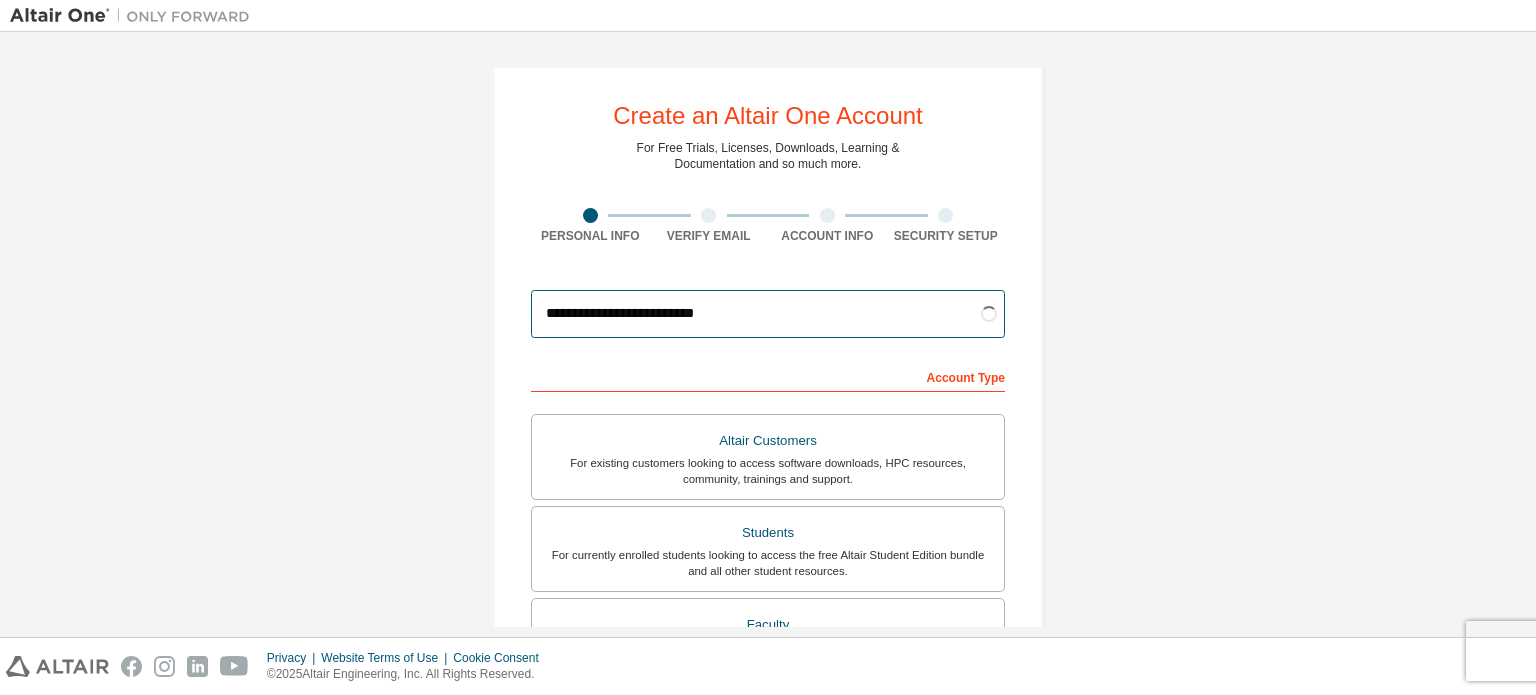 type on "**********" 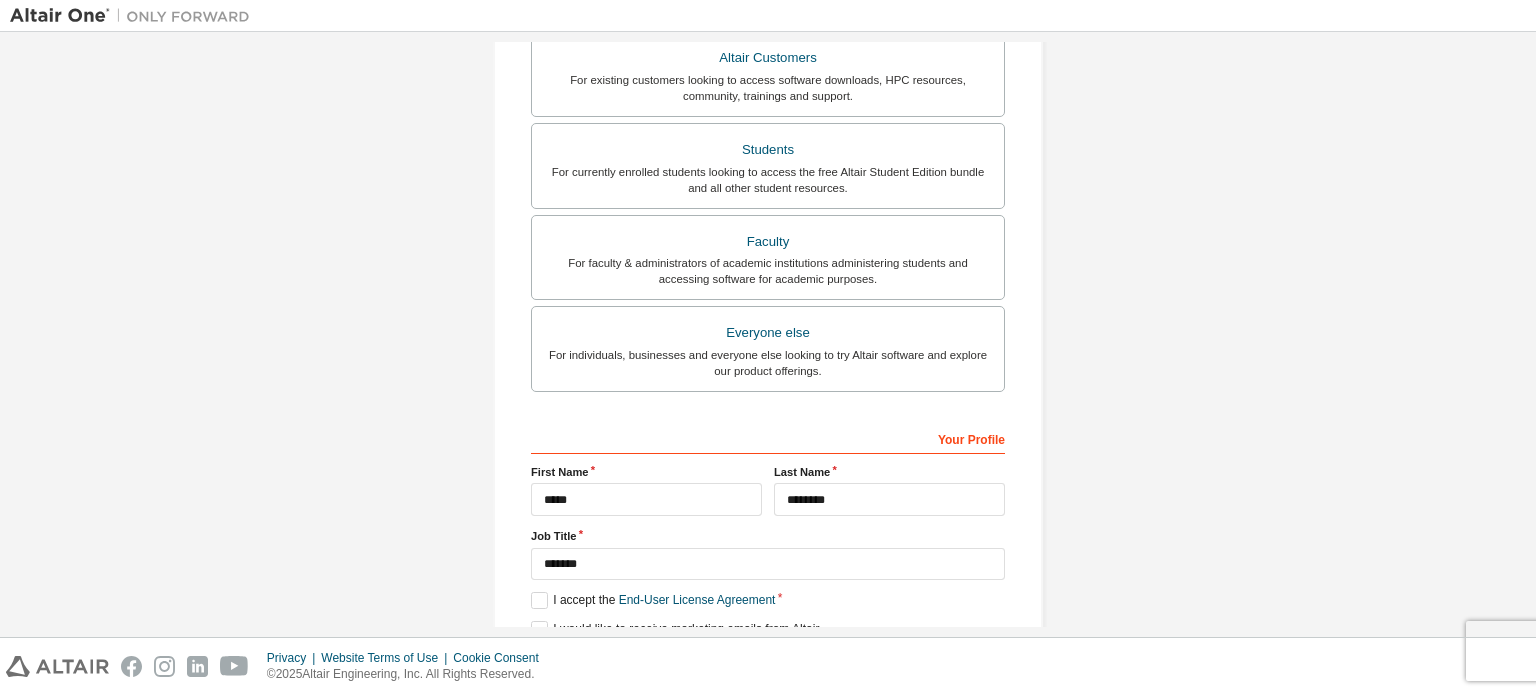 scroll, scrollTop: 469, scrollLeft: 0, axis: vertical 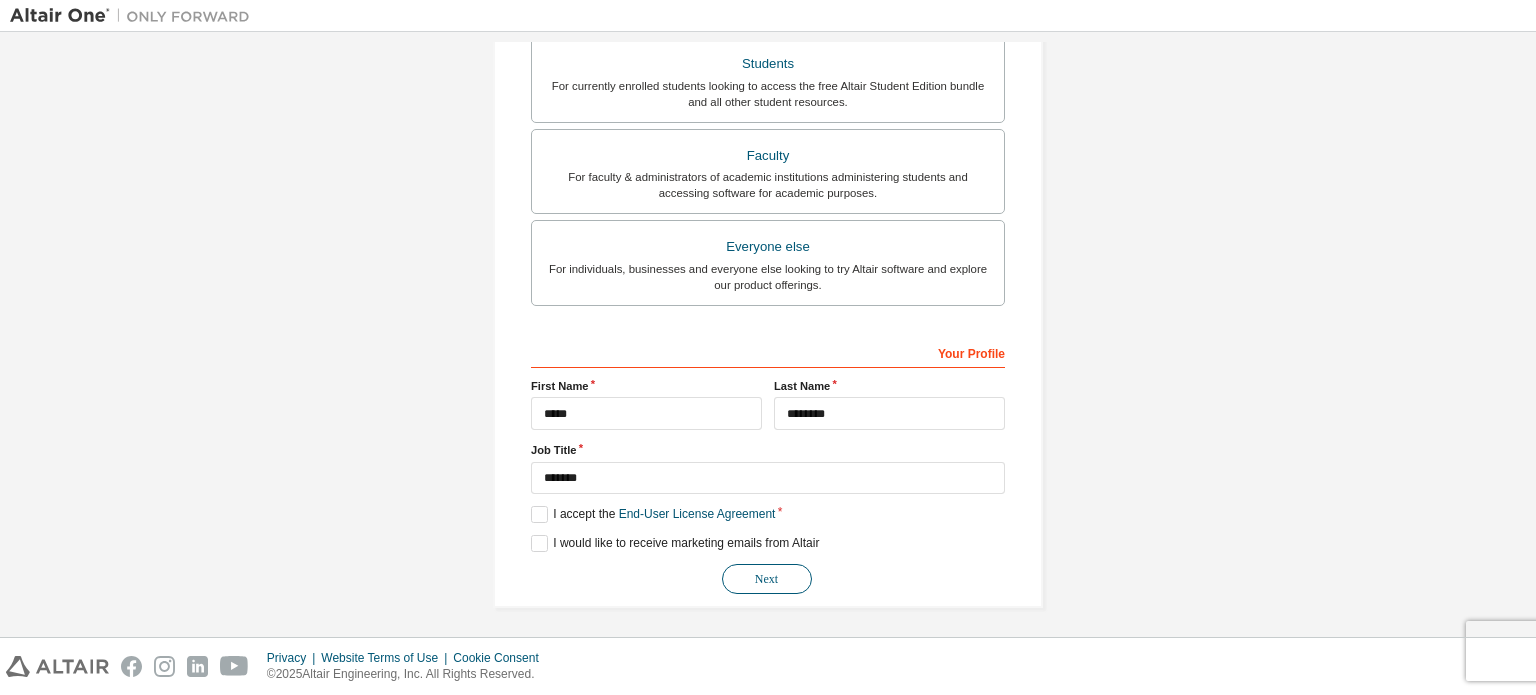 click on "Next" at bounding box center (767, 579) 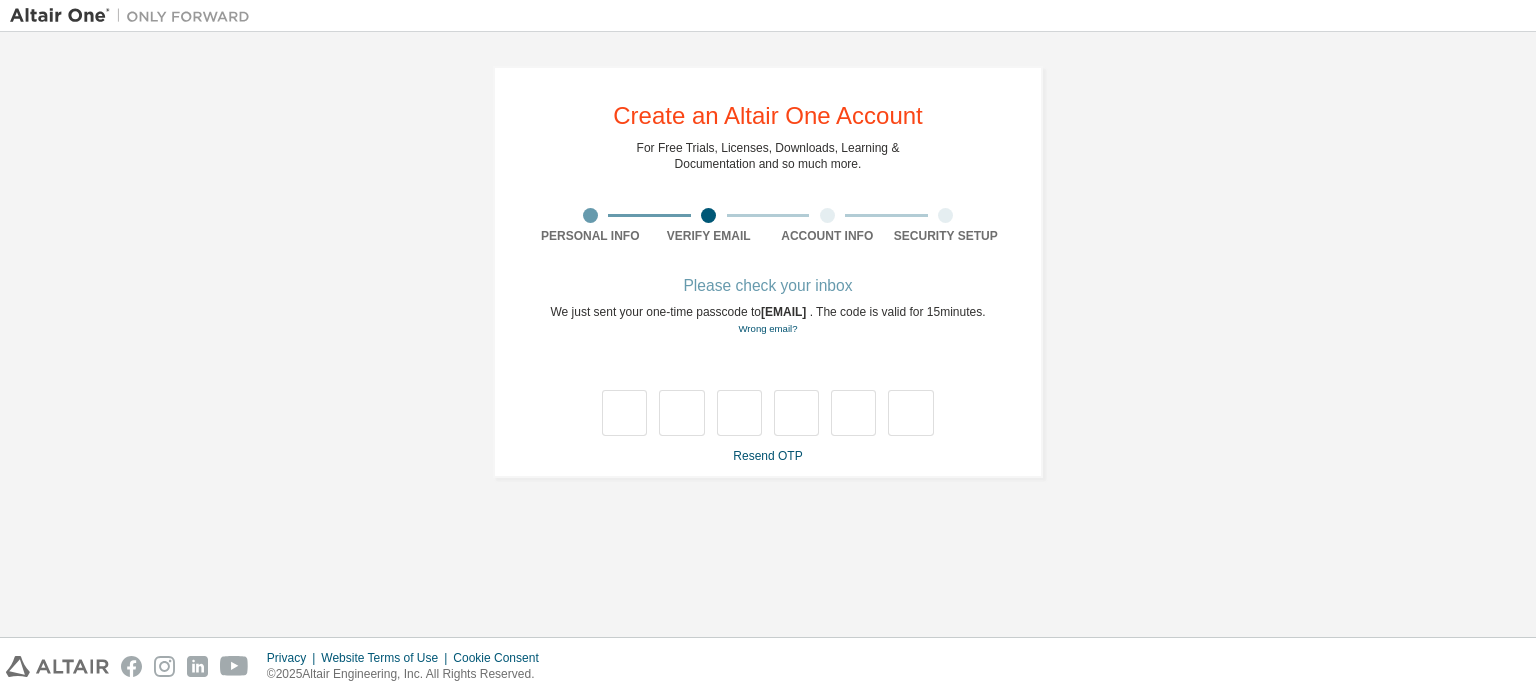 scroll, scrollTop: 0, scrollLeft: 0, axis: both 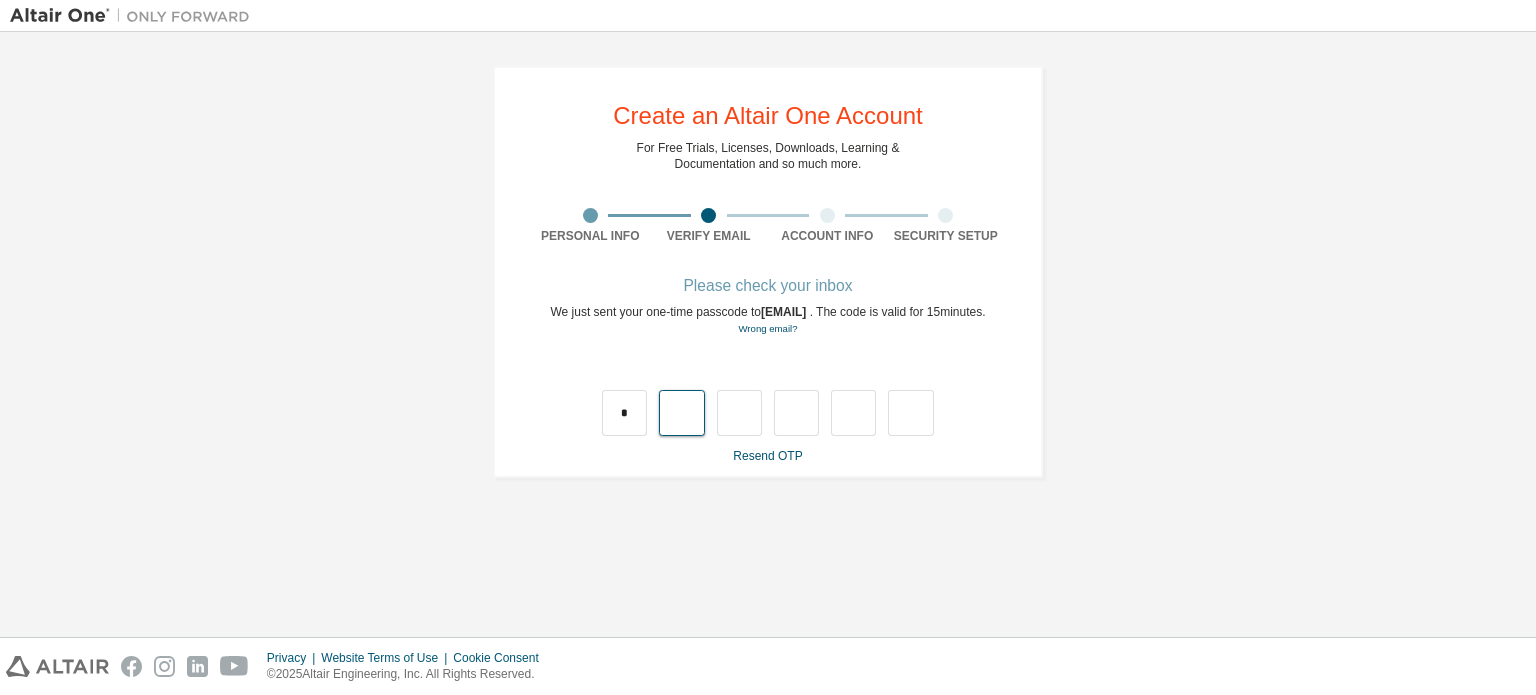 type on "*" 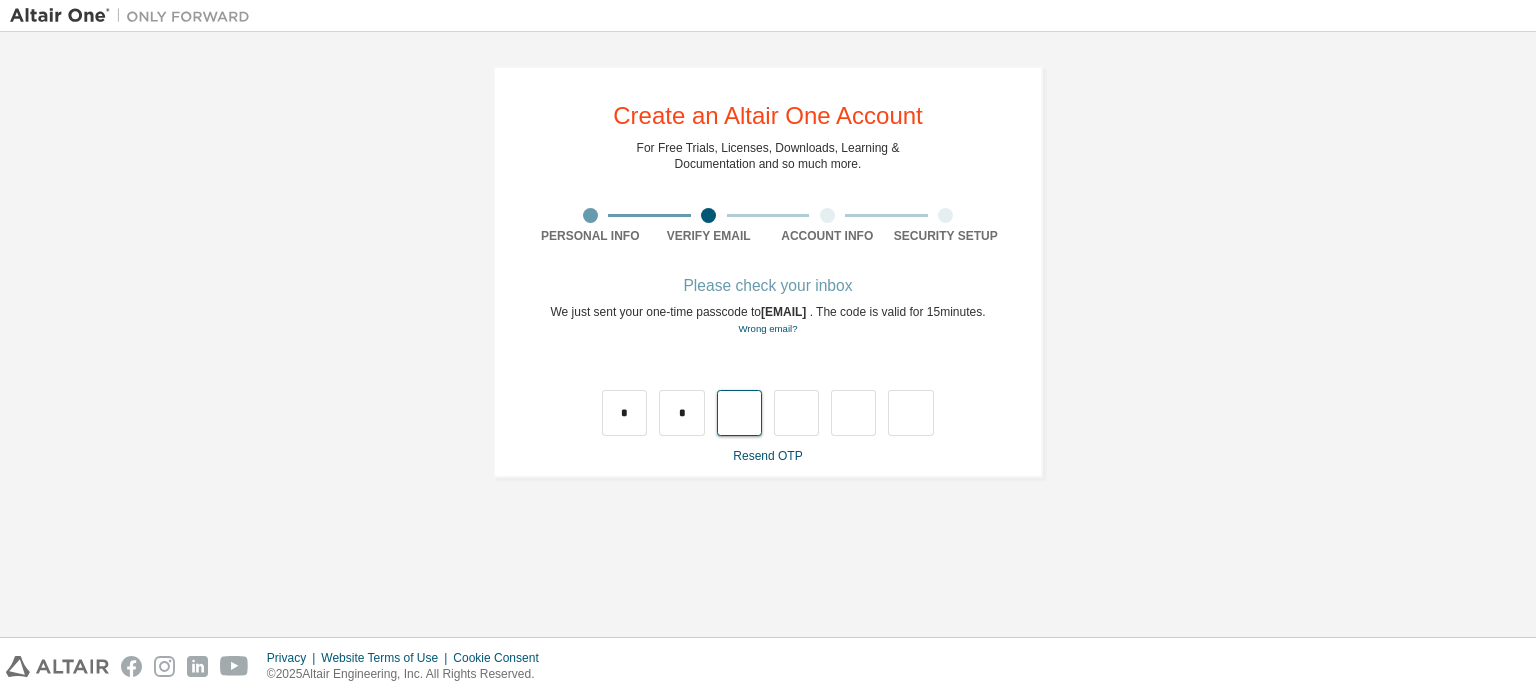 type on "*" 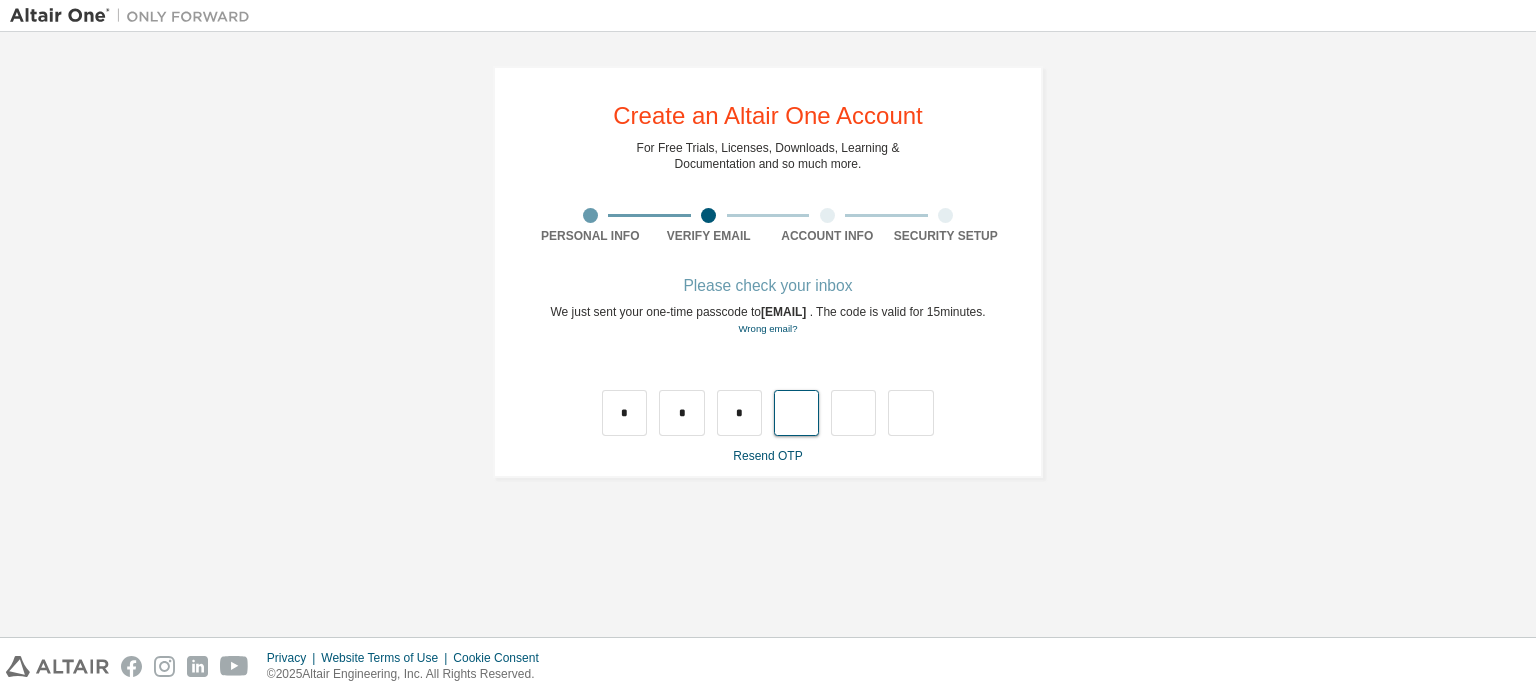 type on "*" 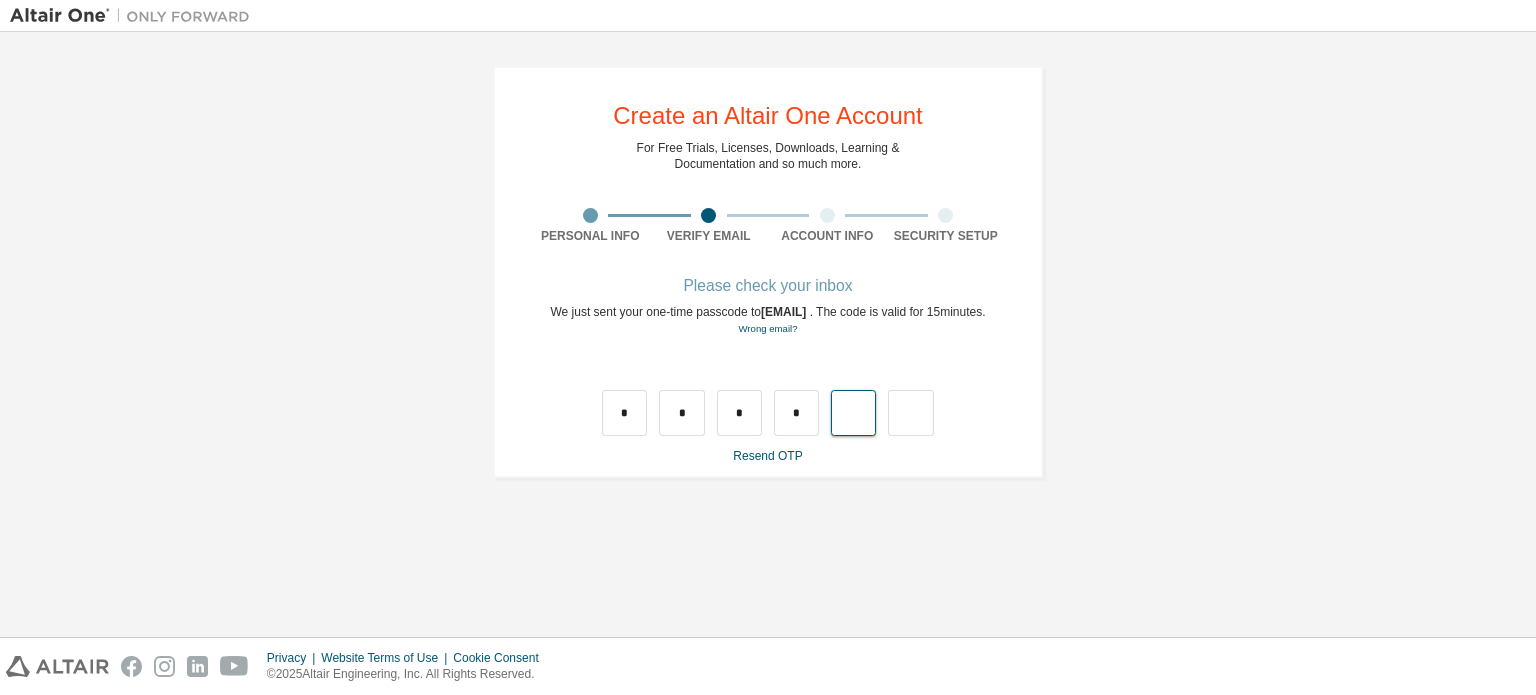 type on "*" 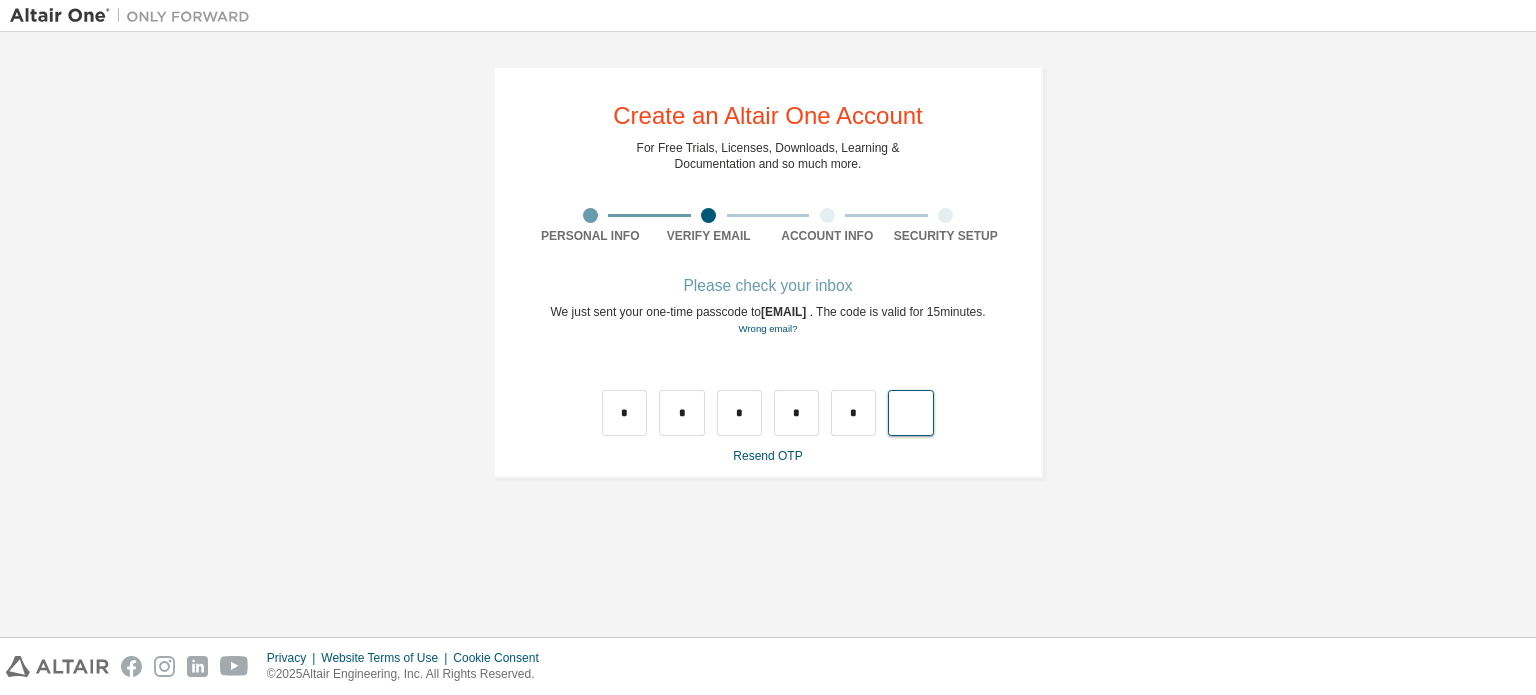 type on "*" 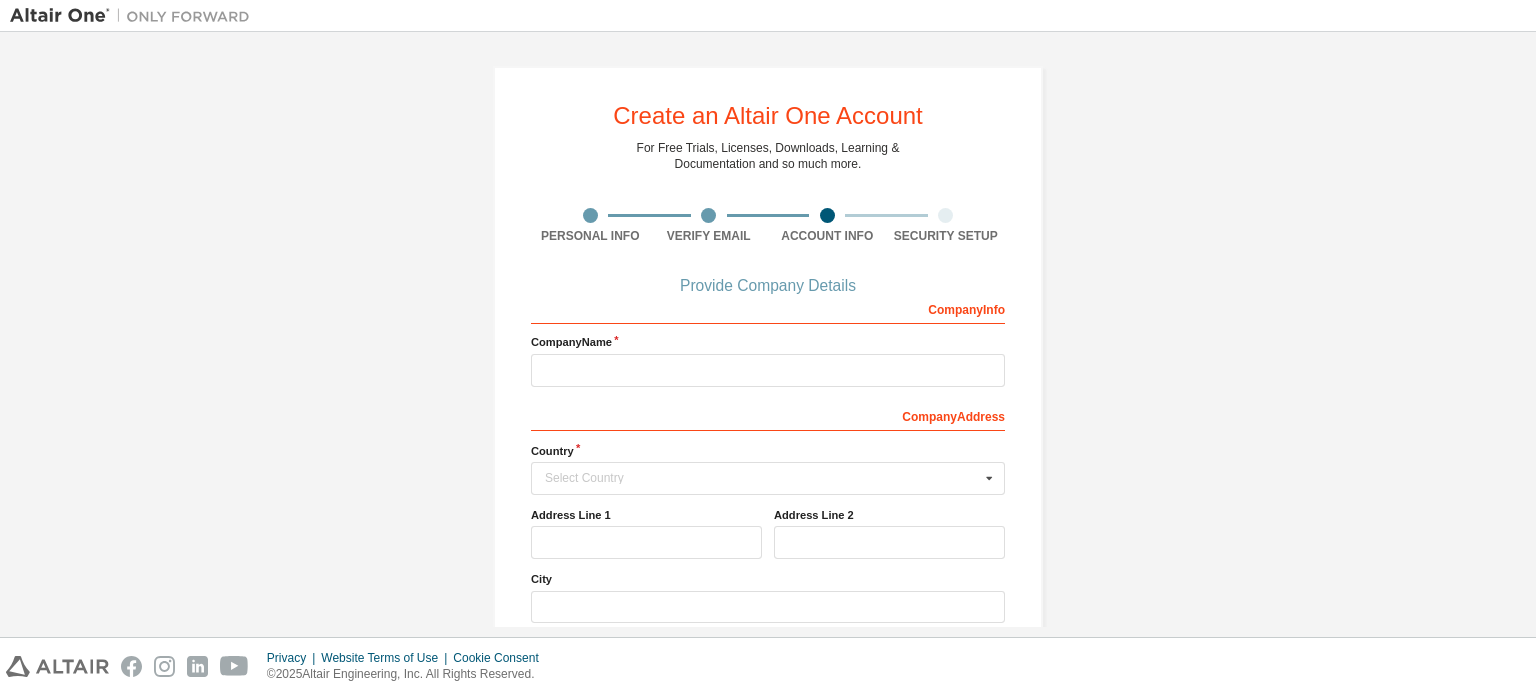 click on "Company  Info Company  Name Company  Address Country Select Country Afghanistan Åland Islands Albania Algeria American Samoa Andorra Angola Anguilla Antarctica Antigua and Barbuda Argentina Armenia Aruba Australia Austria Azerbaijan Bahamas Bahrain Bangladesh Barbados Belgium Belize Benin Bermuda Bhutan Bolivia (Plurinational State of) Bonaire, Sint Eustatius and Saba Bosnia and Herzegovina Botswana Bouvet Island Brazil British Indian Ocean Territory Brunei Darussalam Bulgaria Burkina Faso Burundi Cabo Verde Cambodia Cameroon Canada Cayman Islands Central African Republic Chad Chile China Christmas Island Cocos (Keeling) Islands Colombia Comoros Congo Congo (Democratic Republic of the) Cook Islands Costa Rica Côte d'Ivoire Croatia Curaçao Cyprus Czech Republic Denmark Djibouti Dominica Dominican Republic Ecuador Egypt El Salvador Equatorial Guinea Eritrea Estonia Ethiopia Falkland Islands (Malvinas) Faroe Islands Fiji Finland France French Guiana French Polynesia French Southern Territories Gabon Gambia" at bounding box center [768, 522] 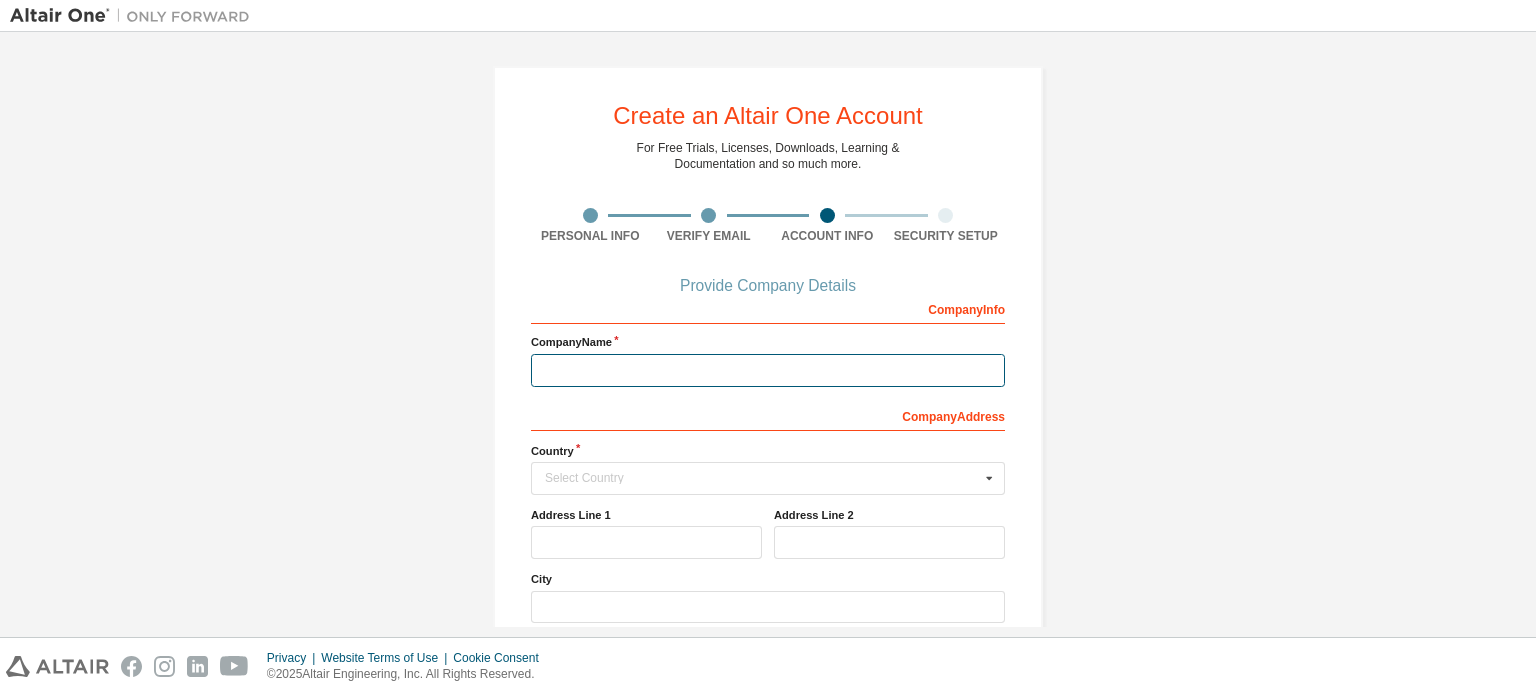 click at bounding box center [768, 370] 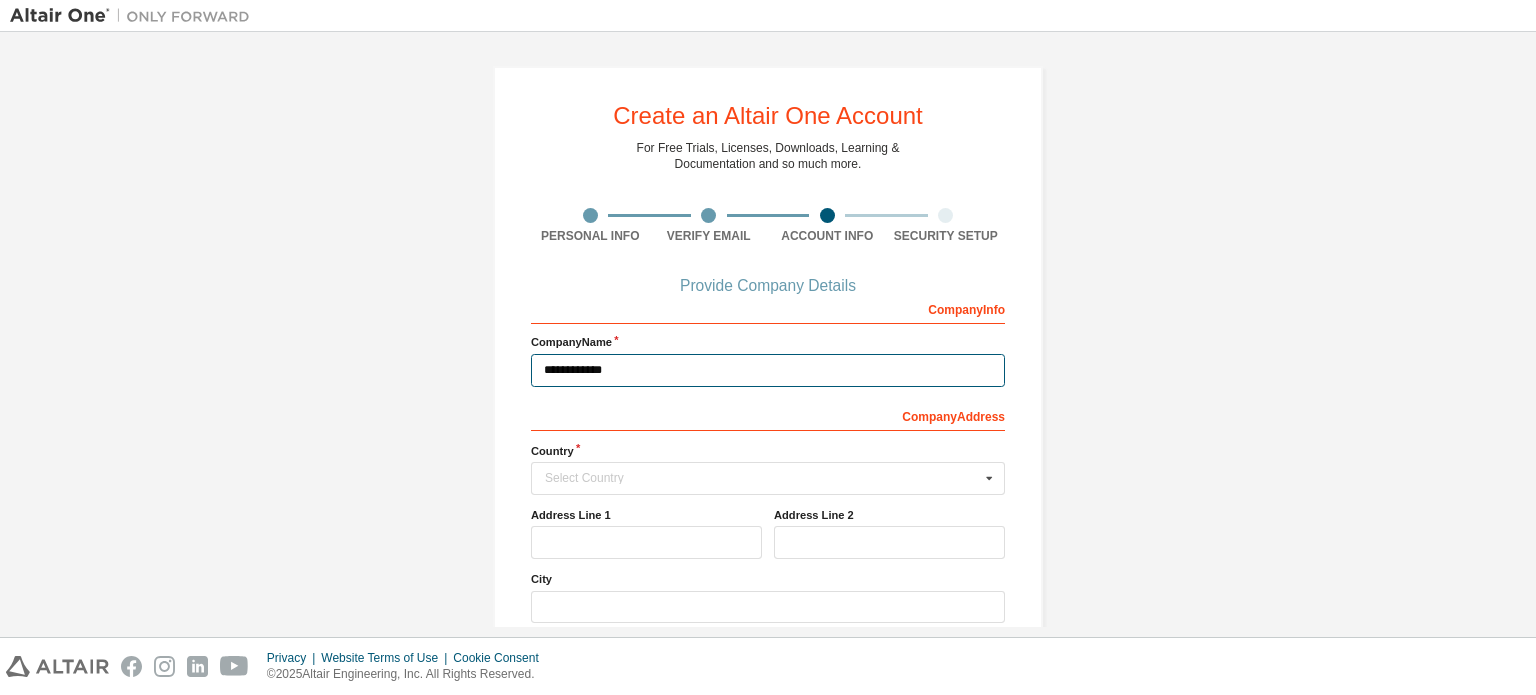 type on "**********" 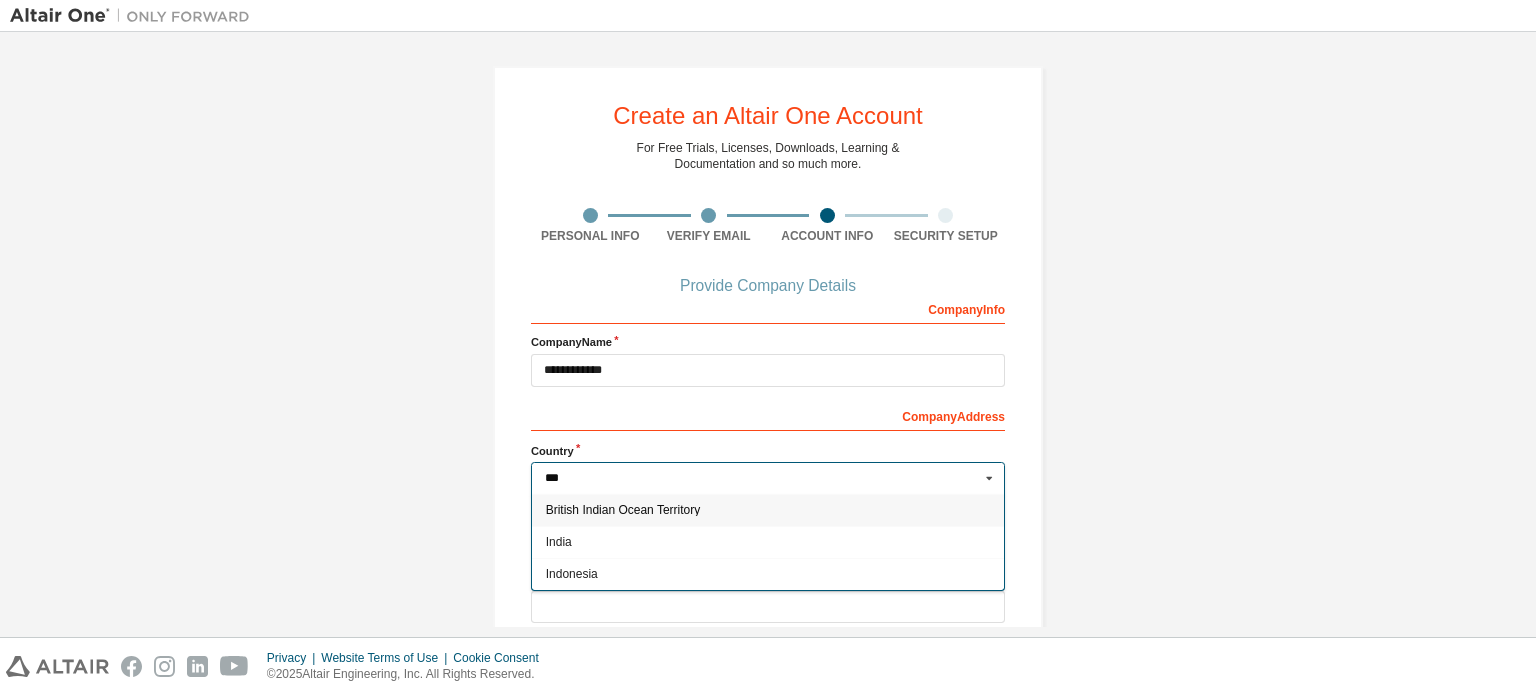 type on "****" 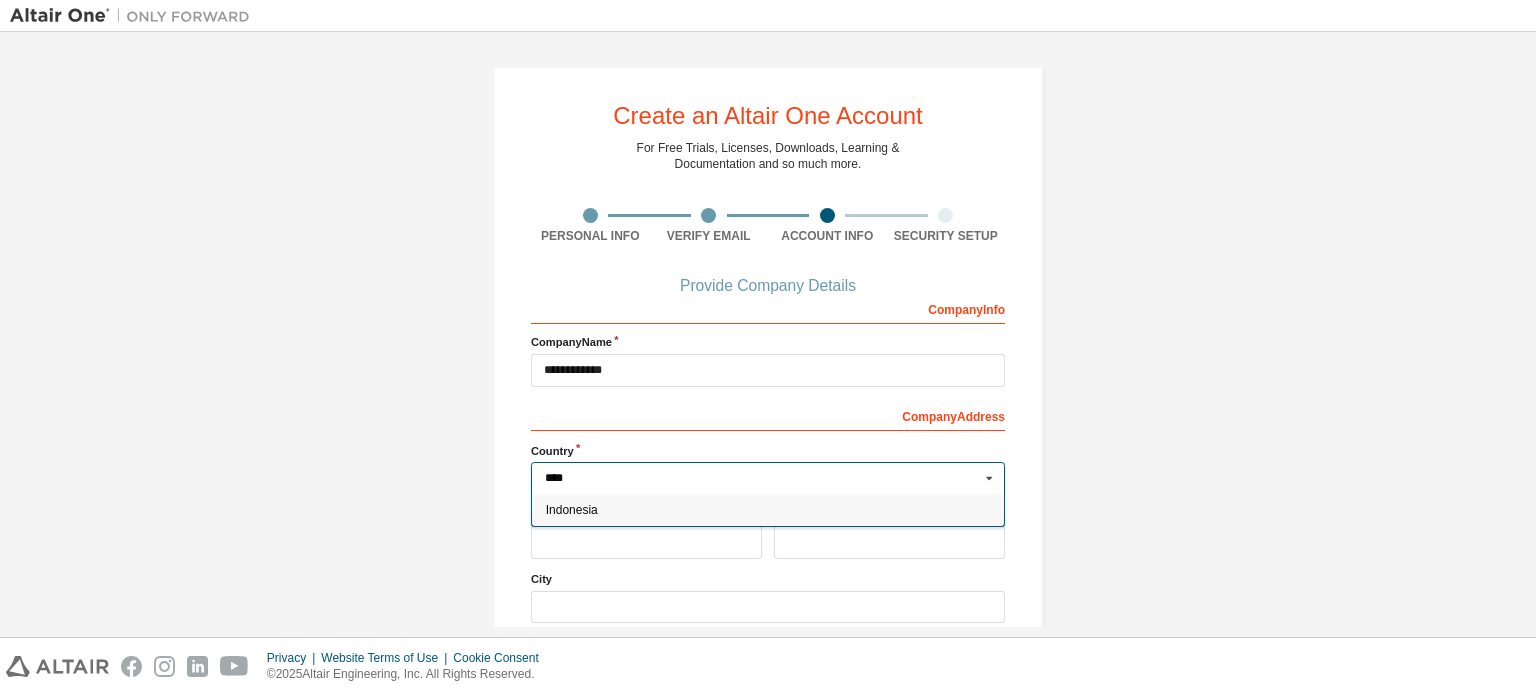 type on "***" 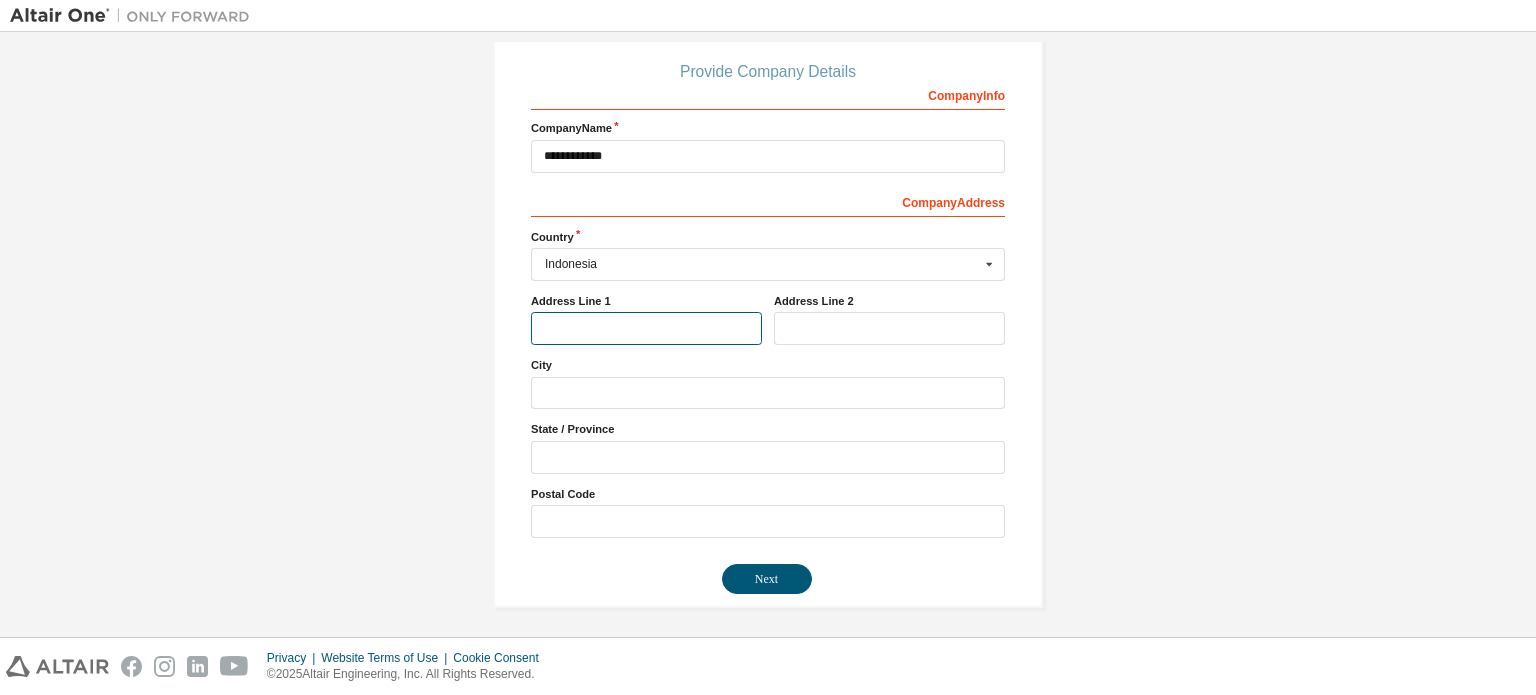 scroll, scrollTop: 213, scrollLeft: 0, axis: vertical 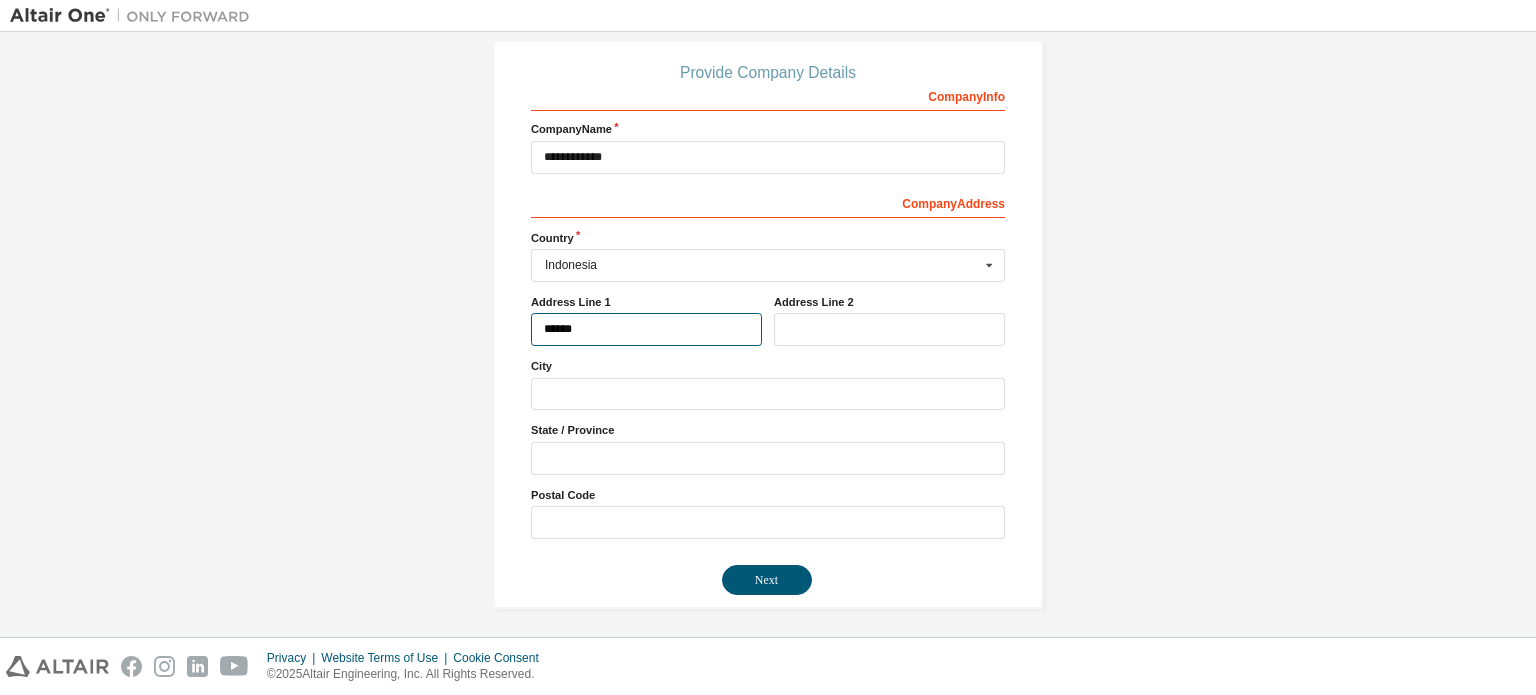 type on "******" 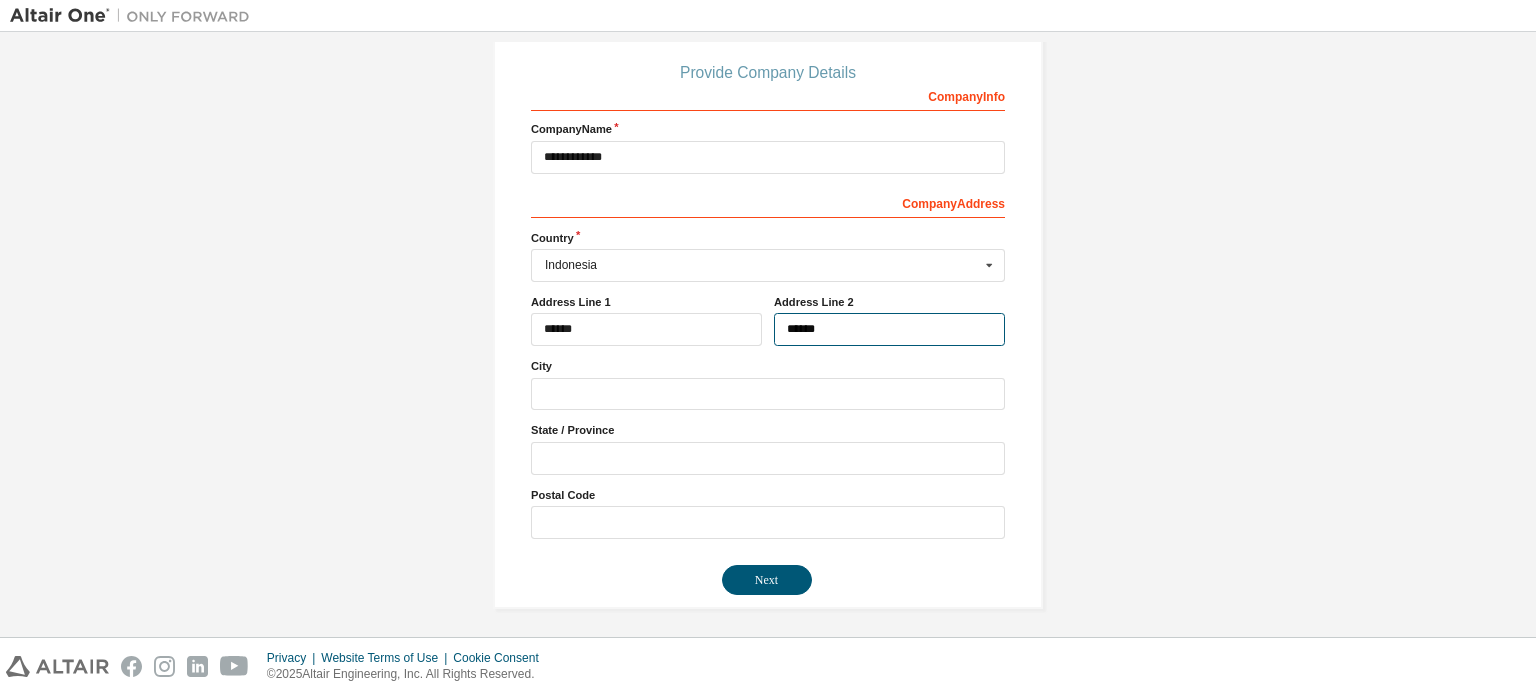 type on "******" 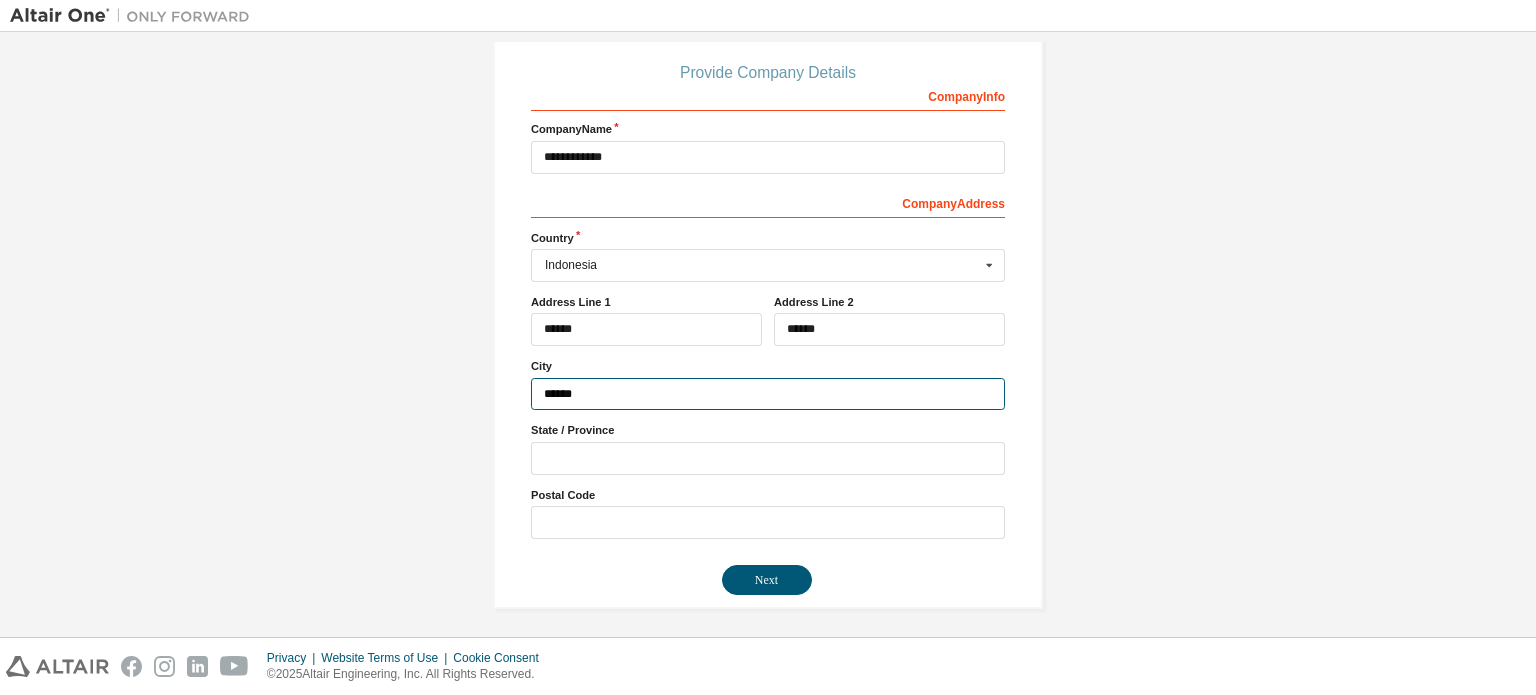 type on "******" 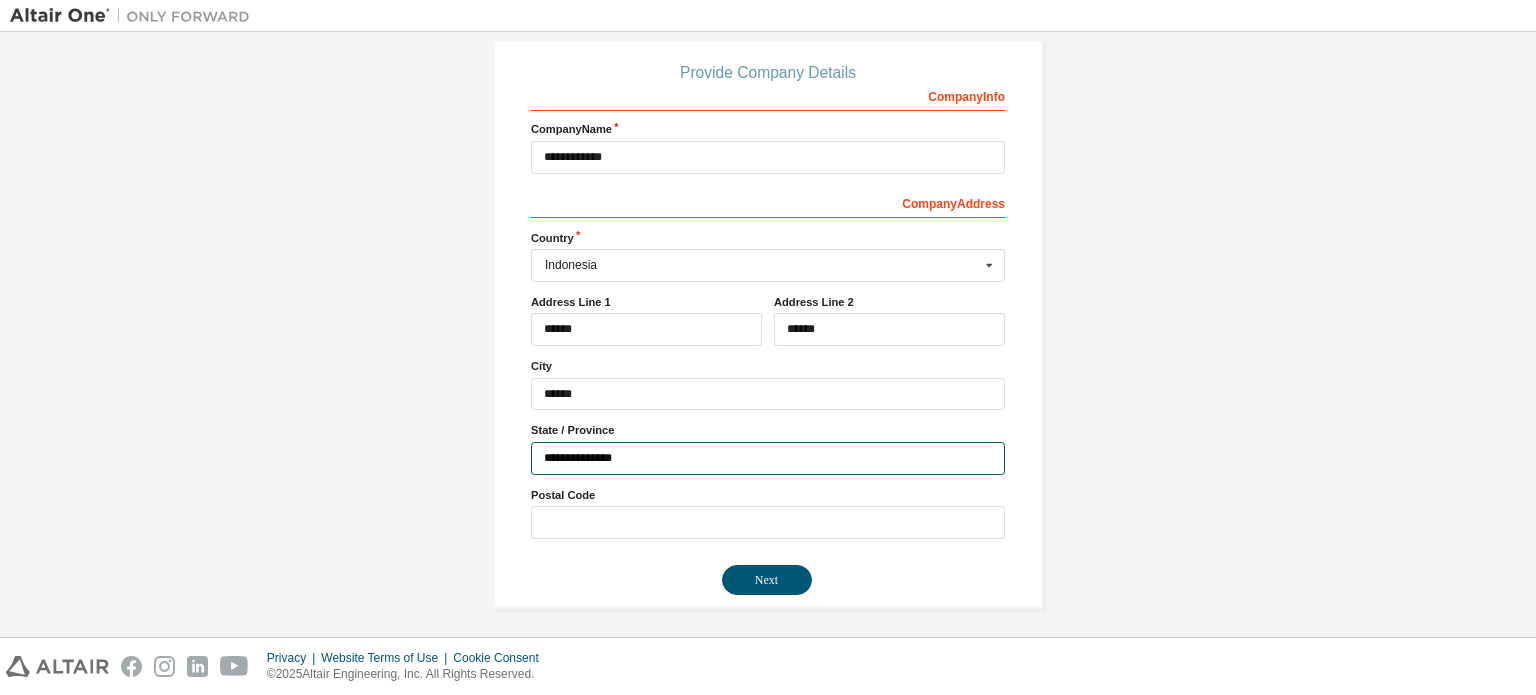 type on "**********" 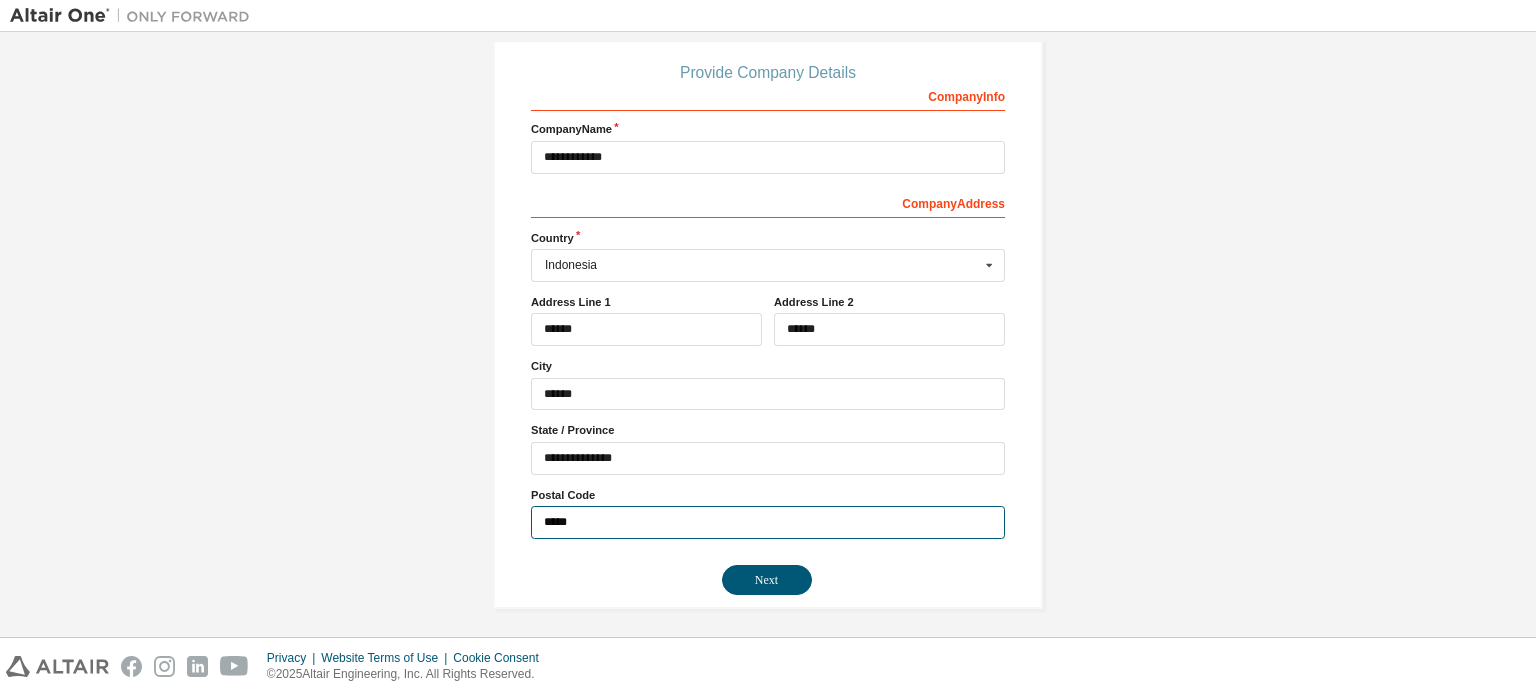 type on "*****" 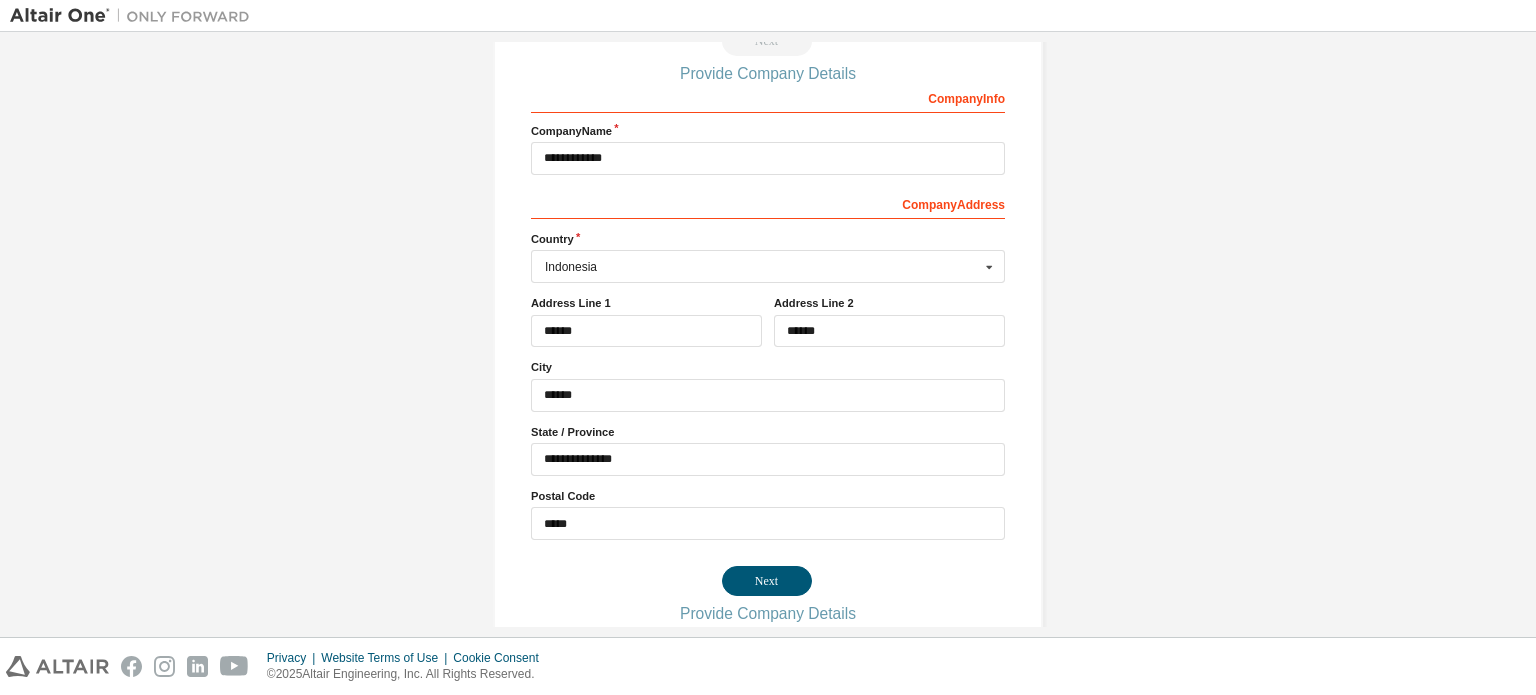 scroll, scrollTop: 0, scrollLeft: 0, axis: both 